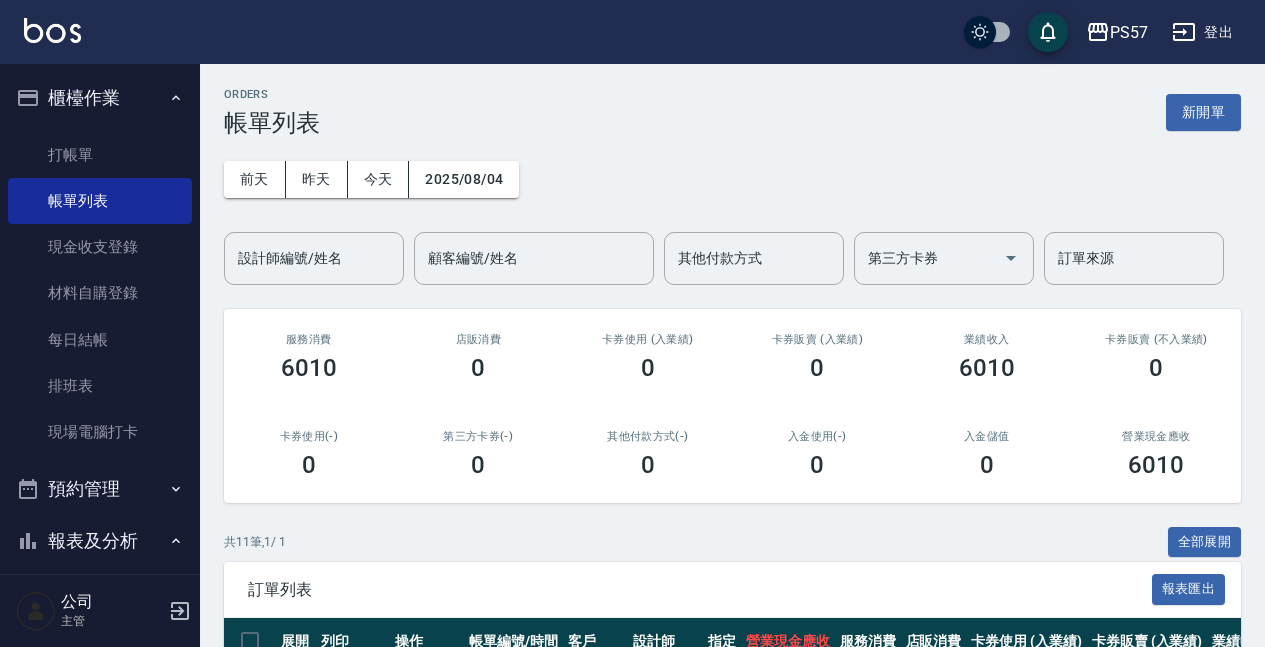 scroll, scrollTop: 626, scrollLeft: 0, axis: vertical 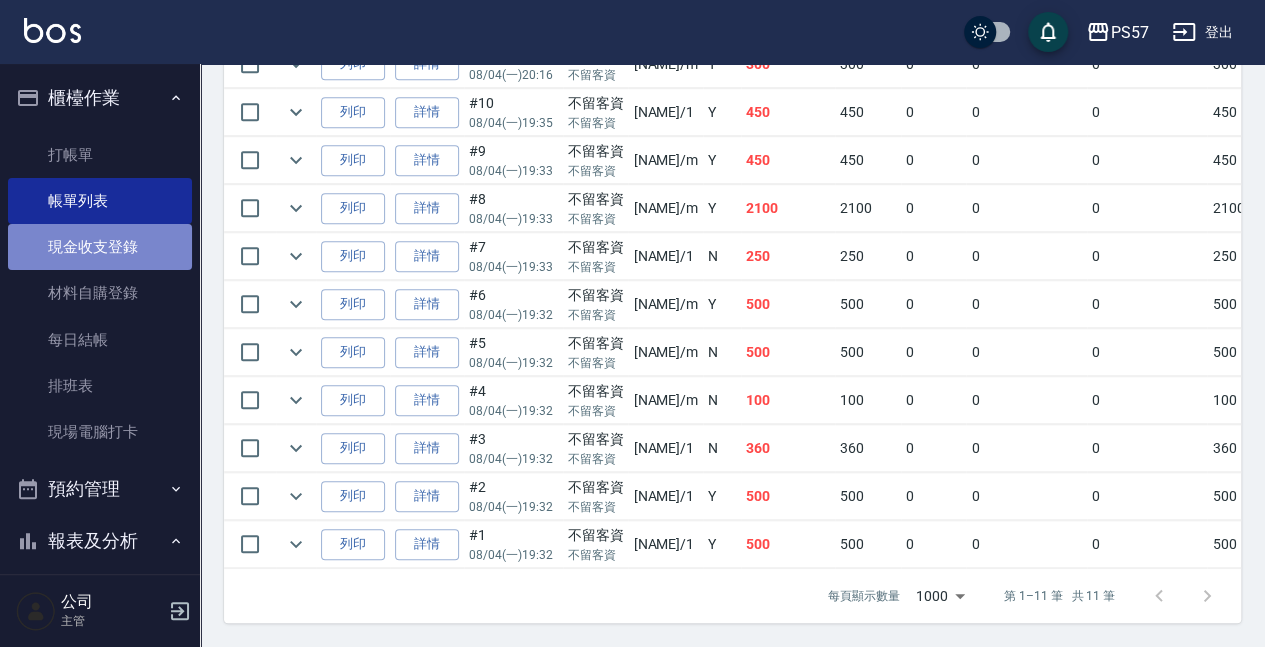 click on "現金收支登錄" at bounding box center [100, 247] 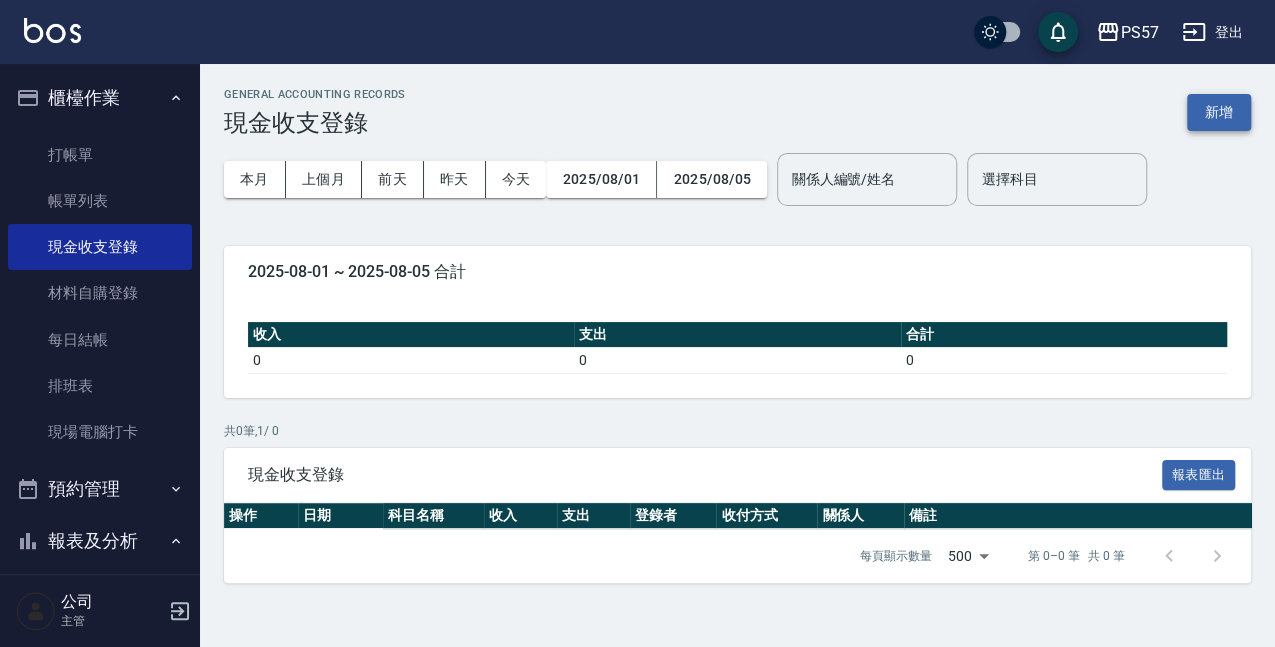 click on "新增" at bounding box center [1219, 112] 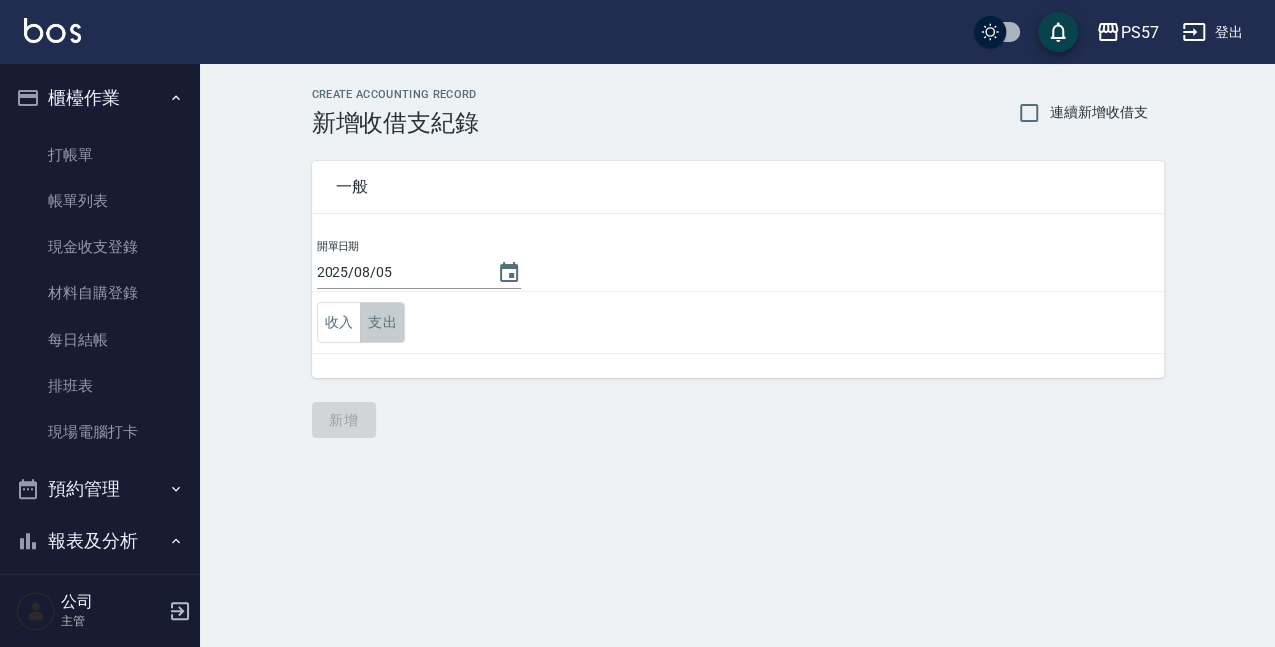 click on "支出" at bounding box center [382, 322] 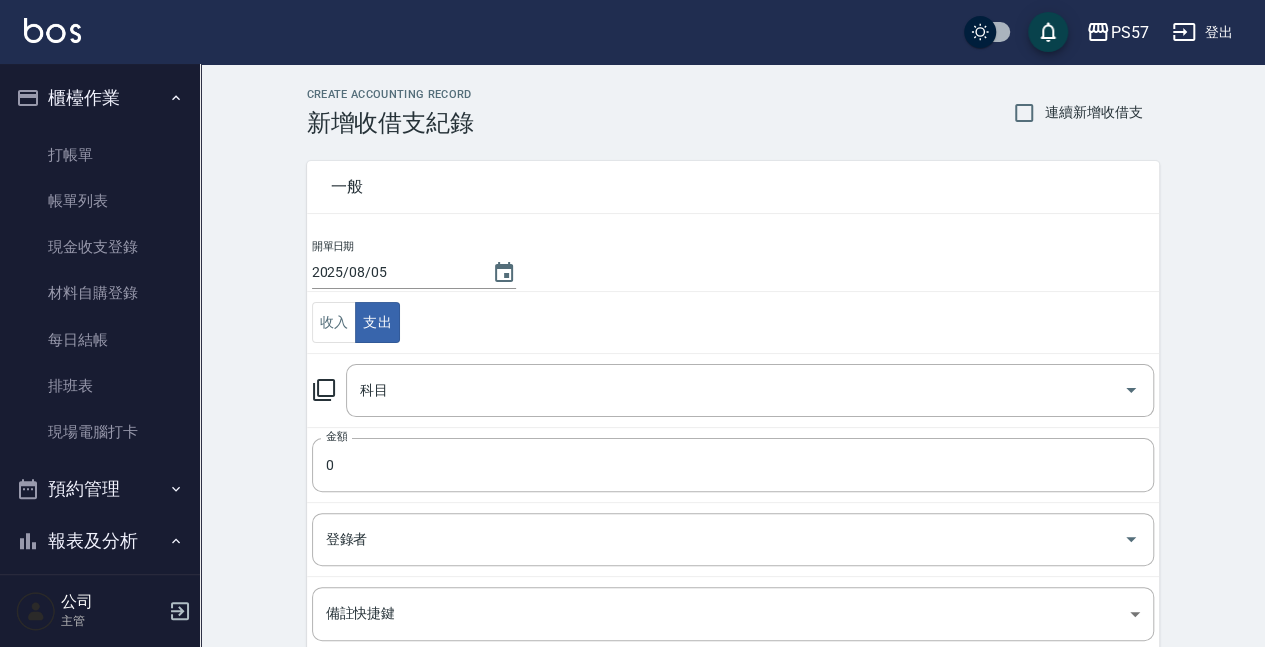 click on "金額 0 金額" at bounding box center [733, 464] 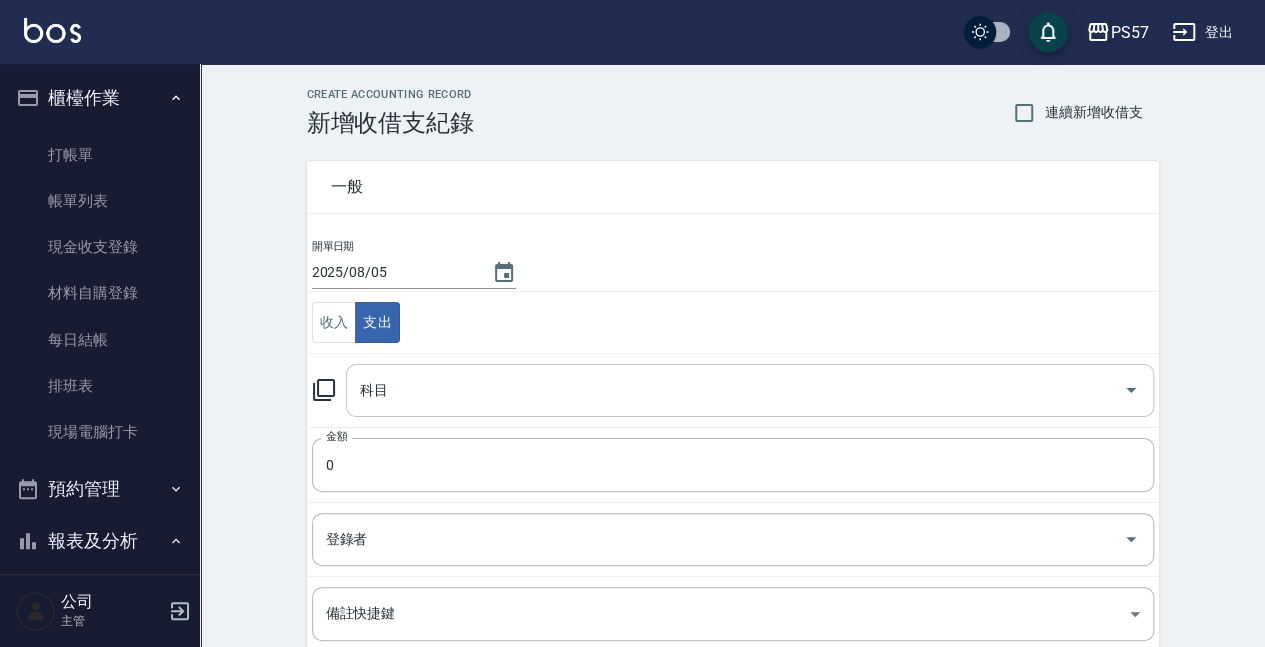 click on "科目" at bounding box center (735, 390) 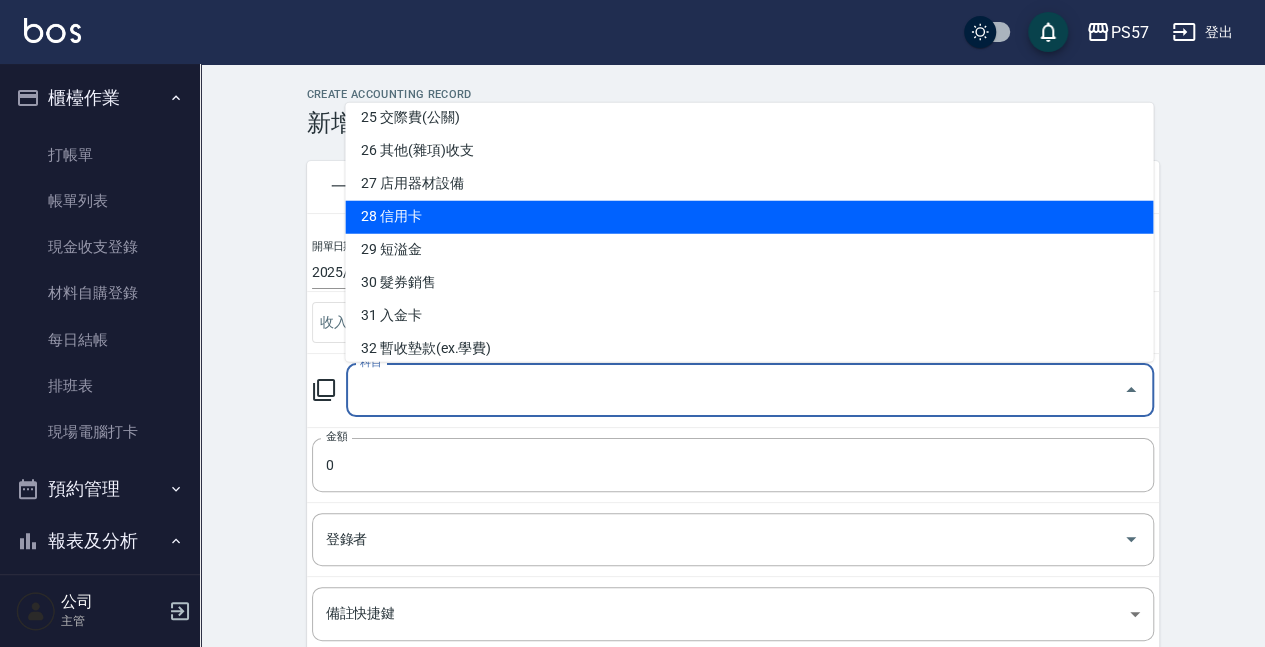 scroll, scrollTop: 811, scrollLeft: 0, axis: vertical 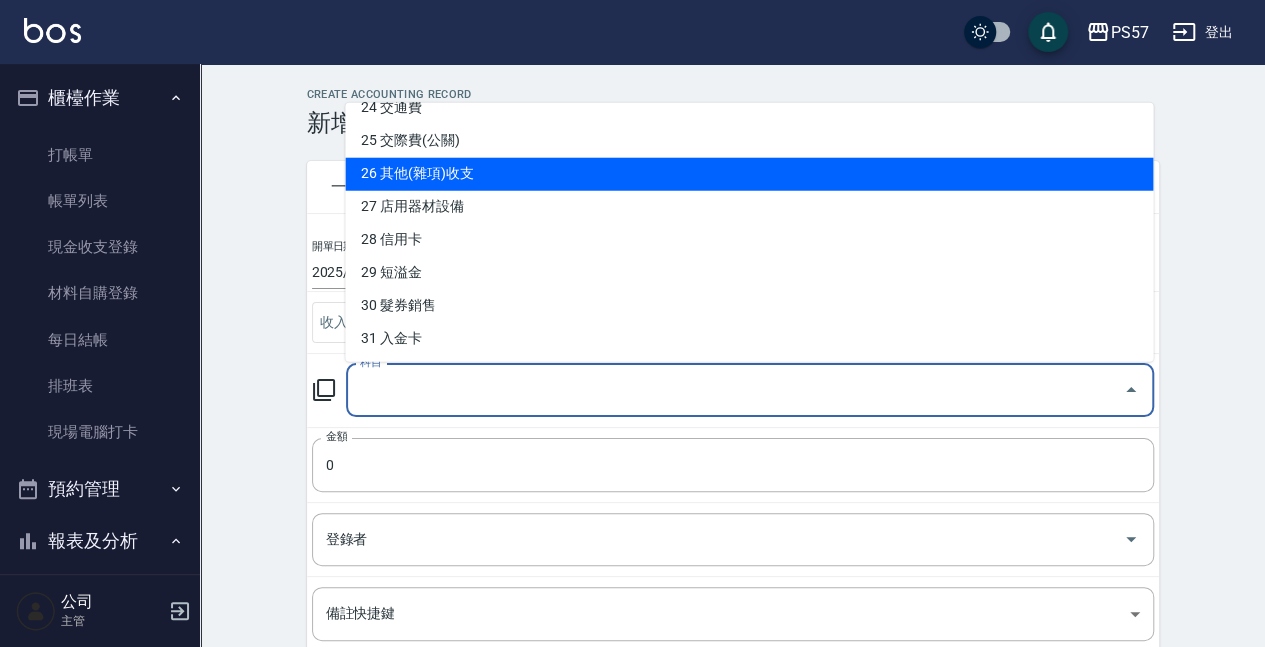 click on "26 其他(雜項)收支" at bounding box center [749, 174] 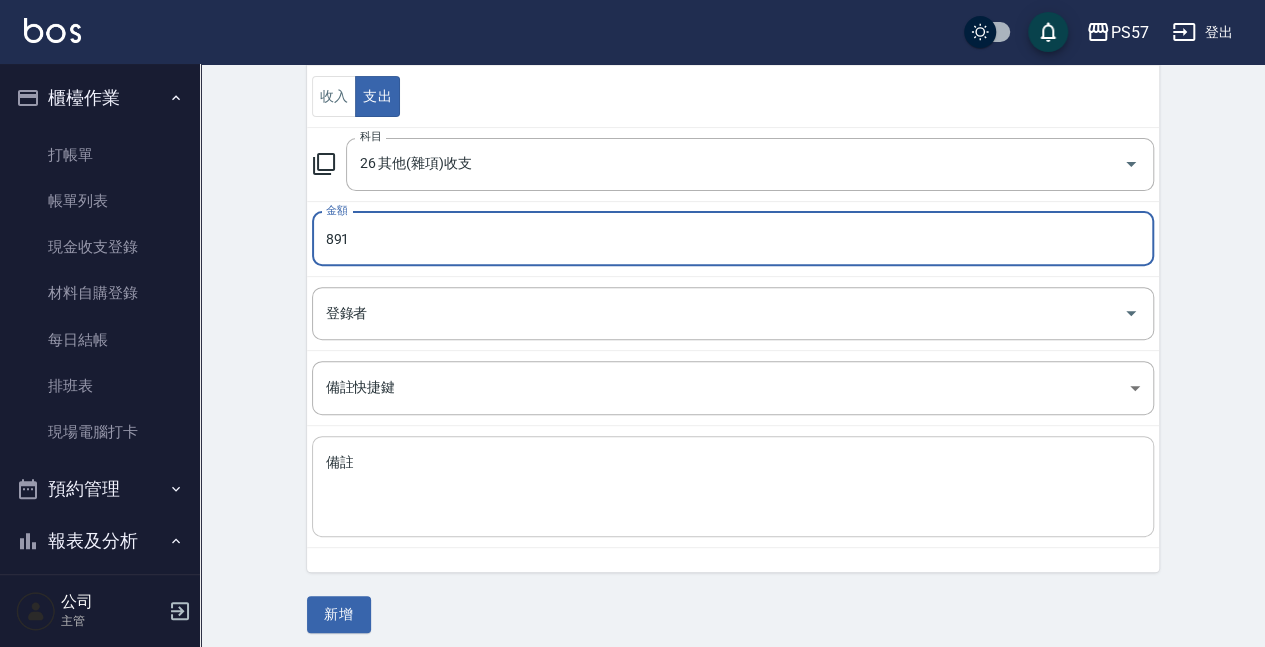 scroll, scrollTop: 232, scrollLeft: 0, axis: vertical 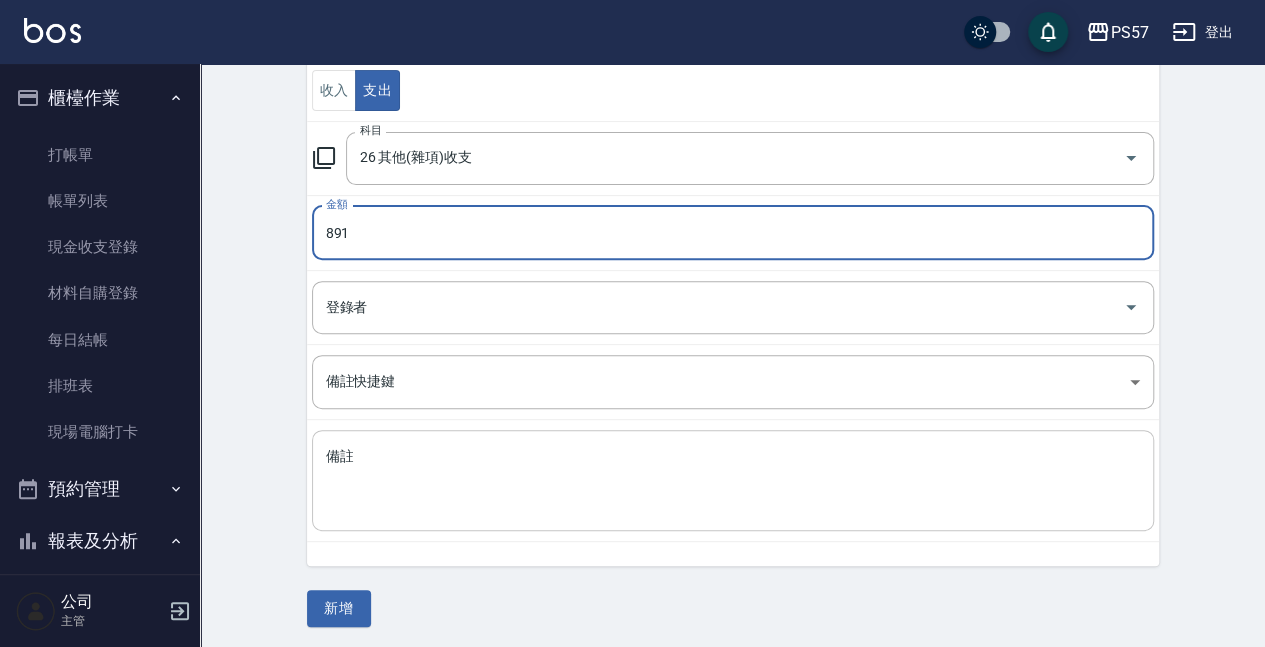 type on "891" 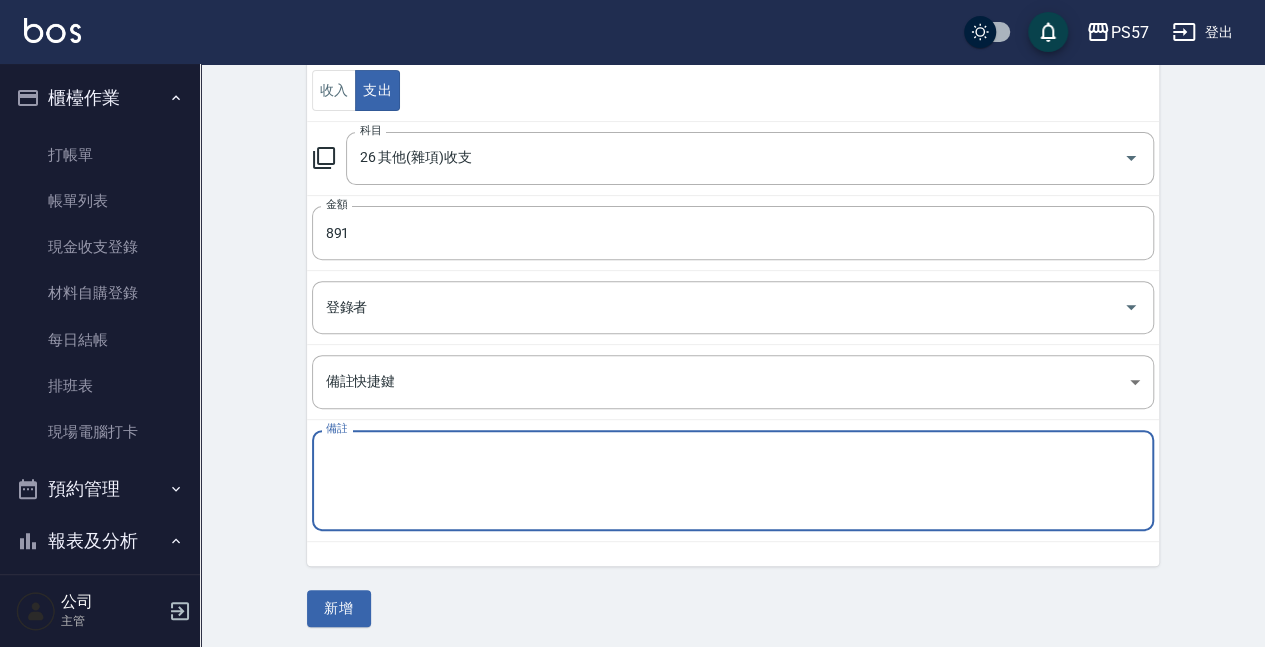 click on "備註" at bounding box center (733, 481) 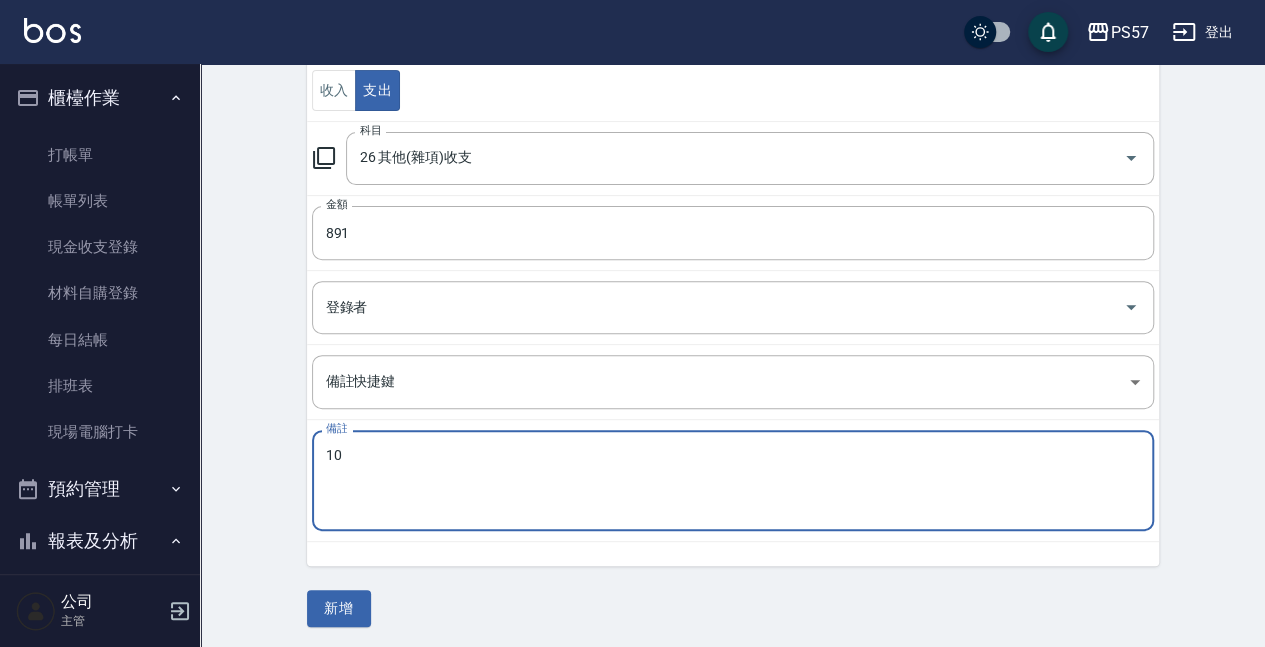 type on "1" 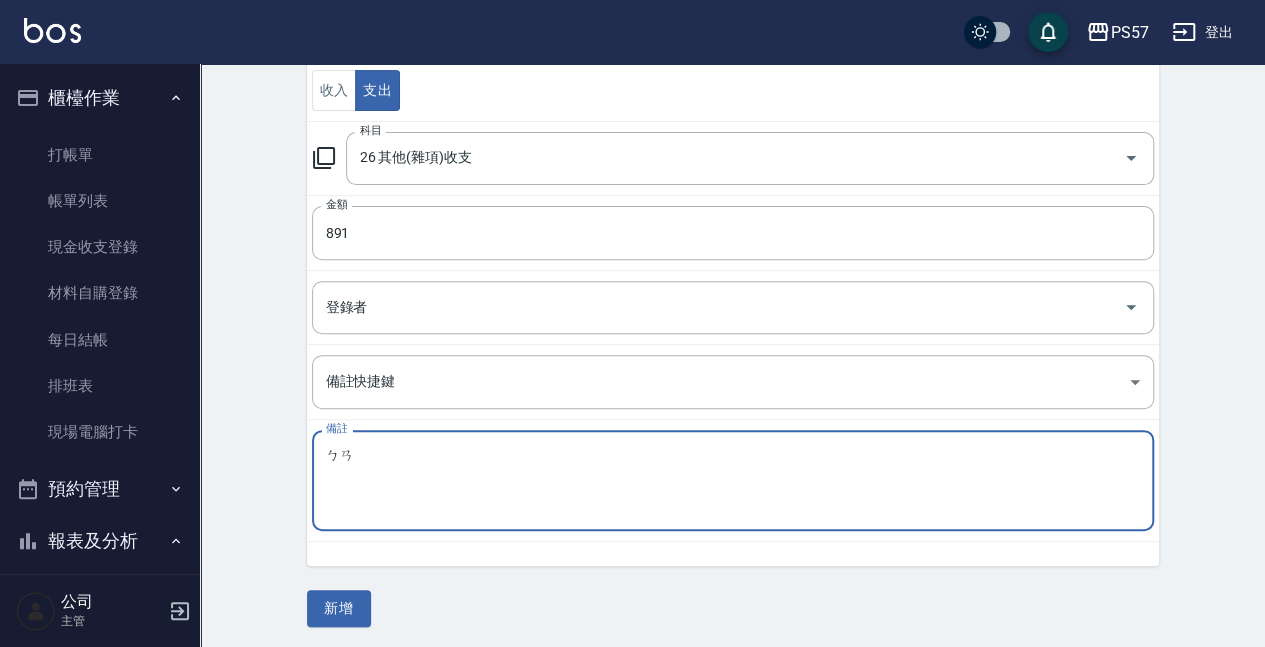 type on "半" 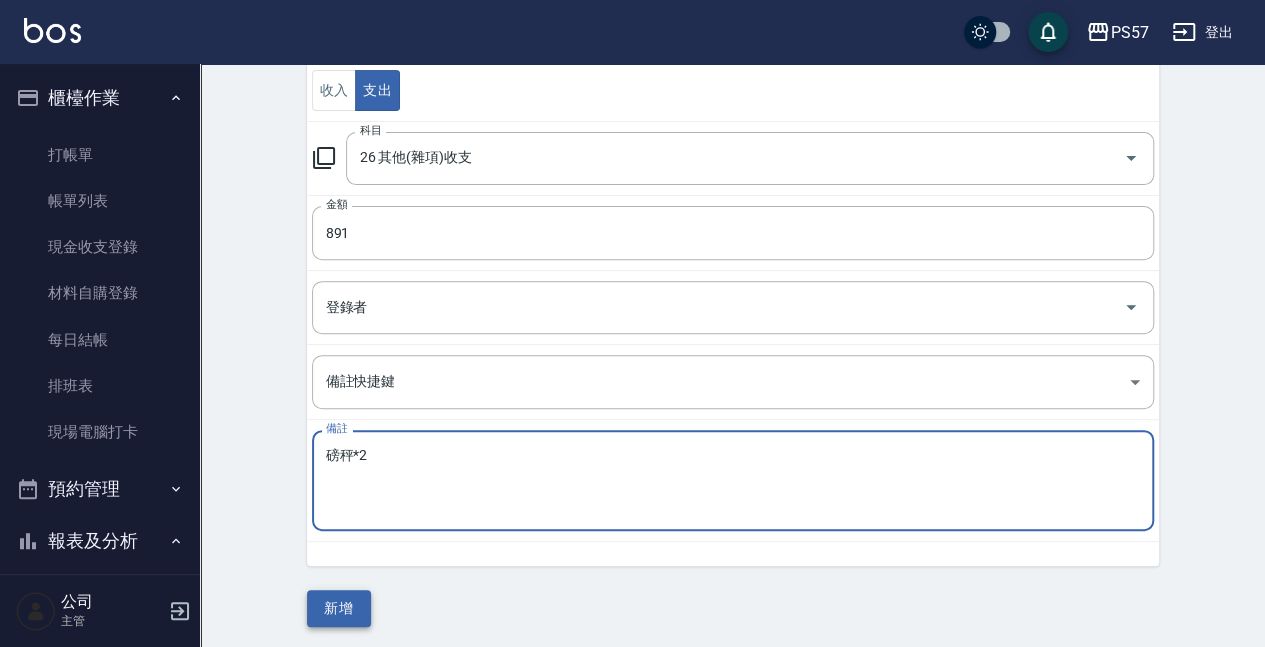 type on "磅秤*2" 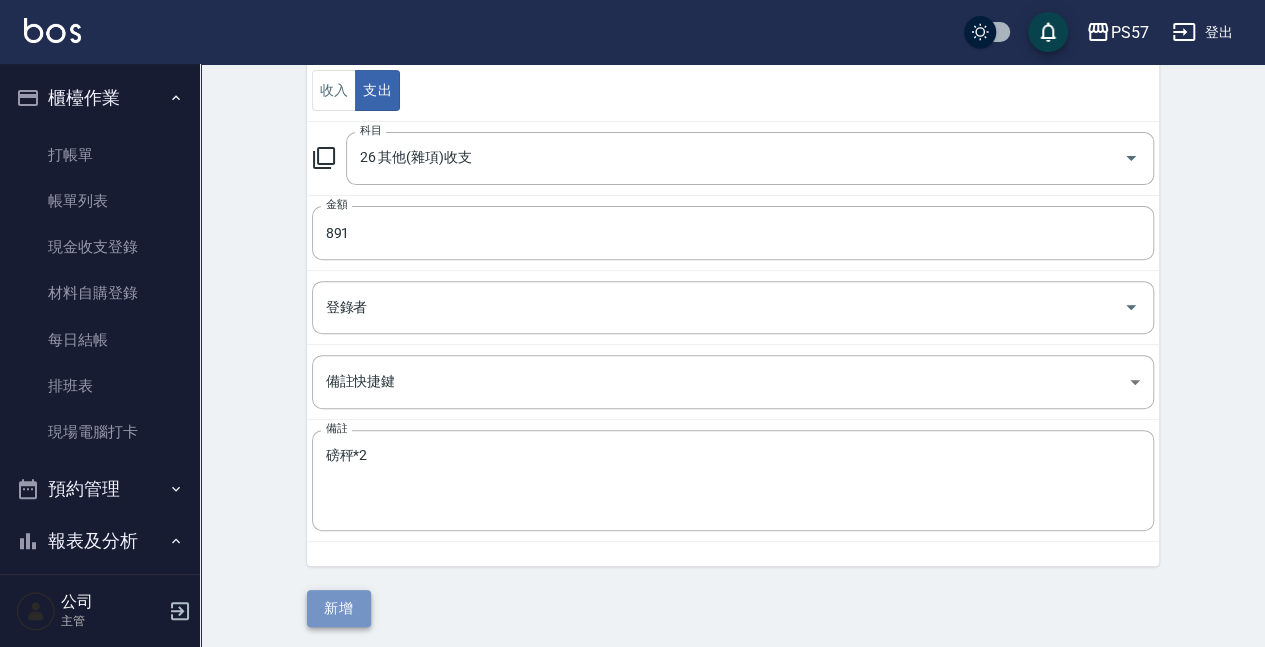 click on "新增" at bounding box center (339, 608) 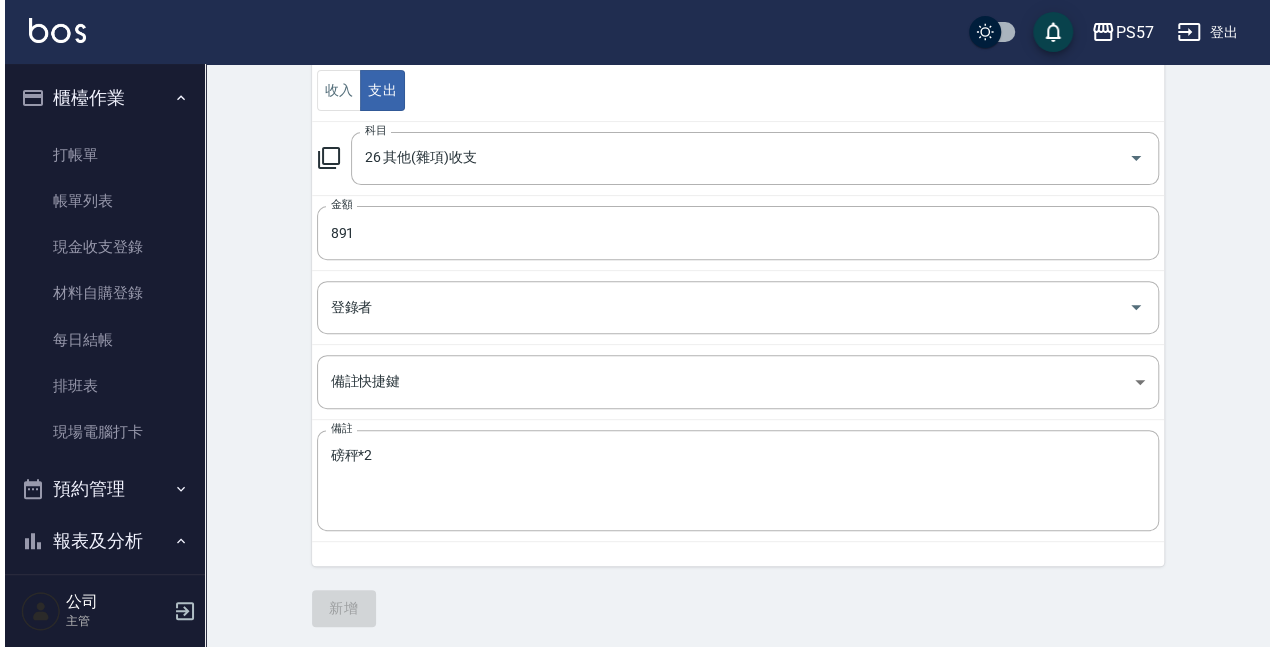 scroll, scrollTop: 0, scrollLeft: 0, axis: both 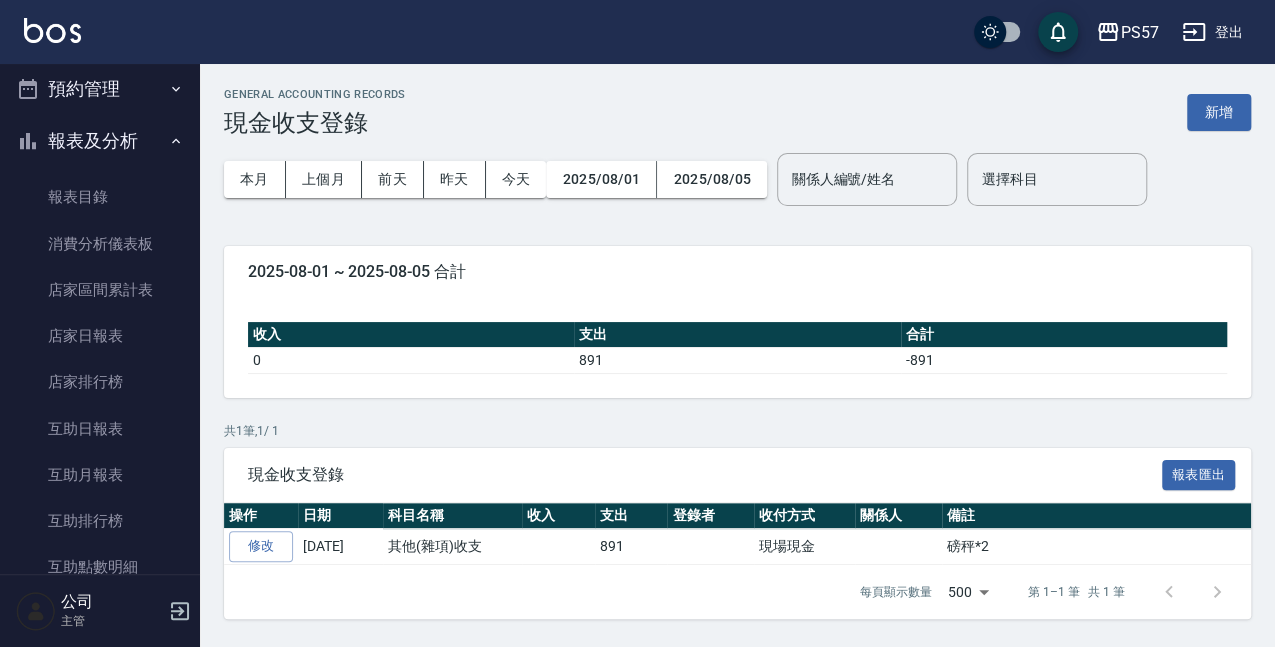 click on "891" at bounding box center [737, 360] 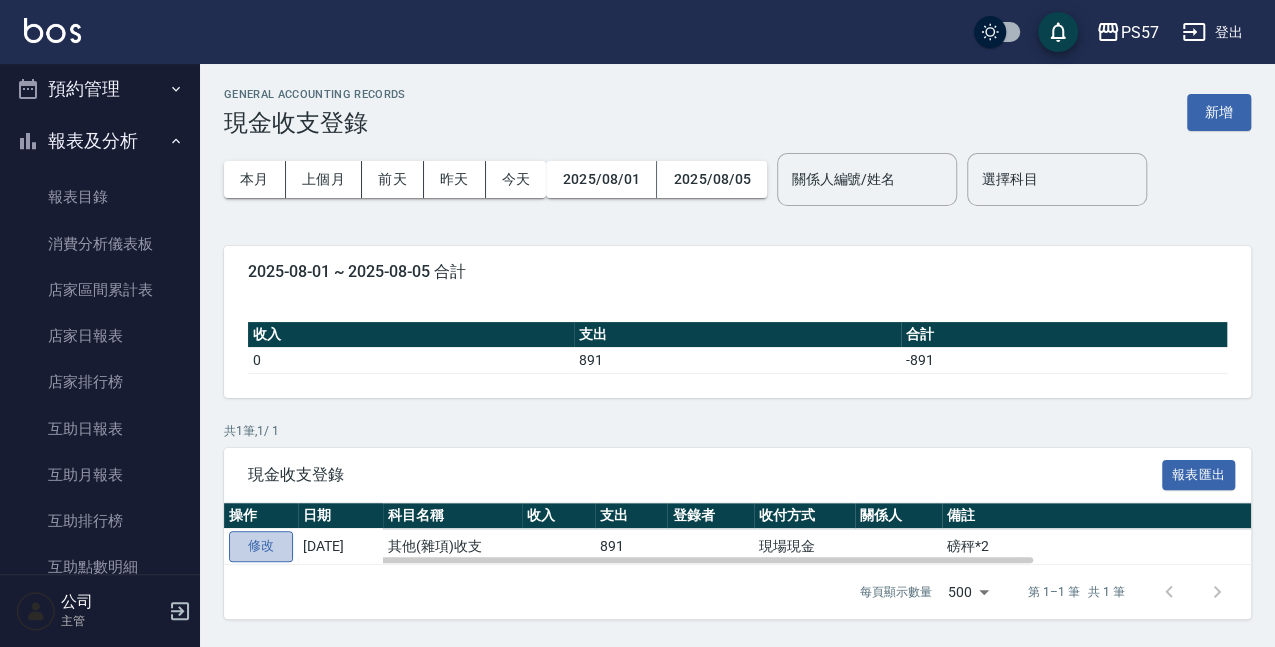 click on "修改" at bounding box center (261, 546) 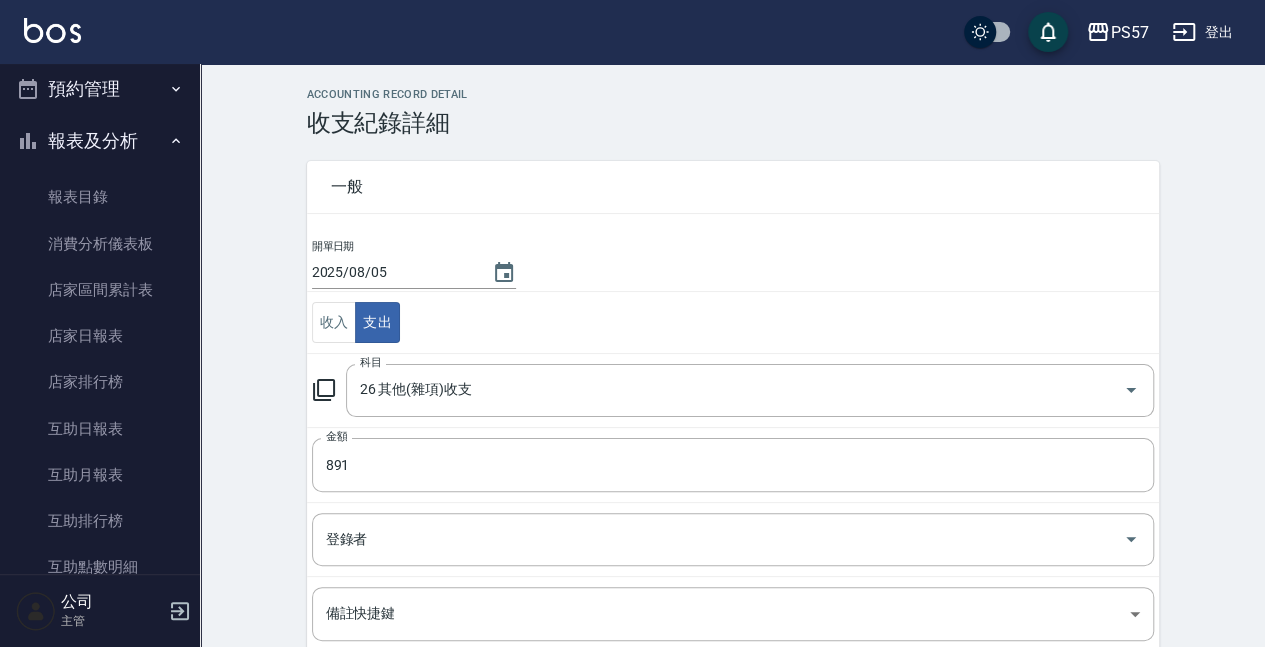 click on "開單日期 [DATE]" at bounding box center (414, 264) 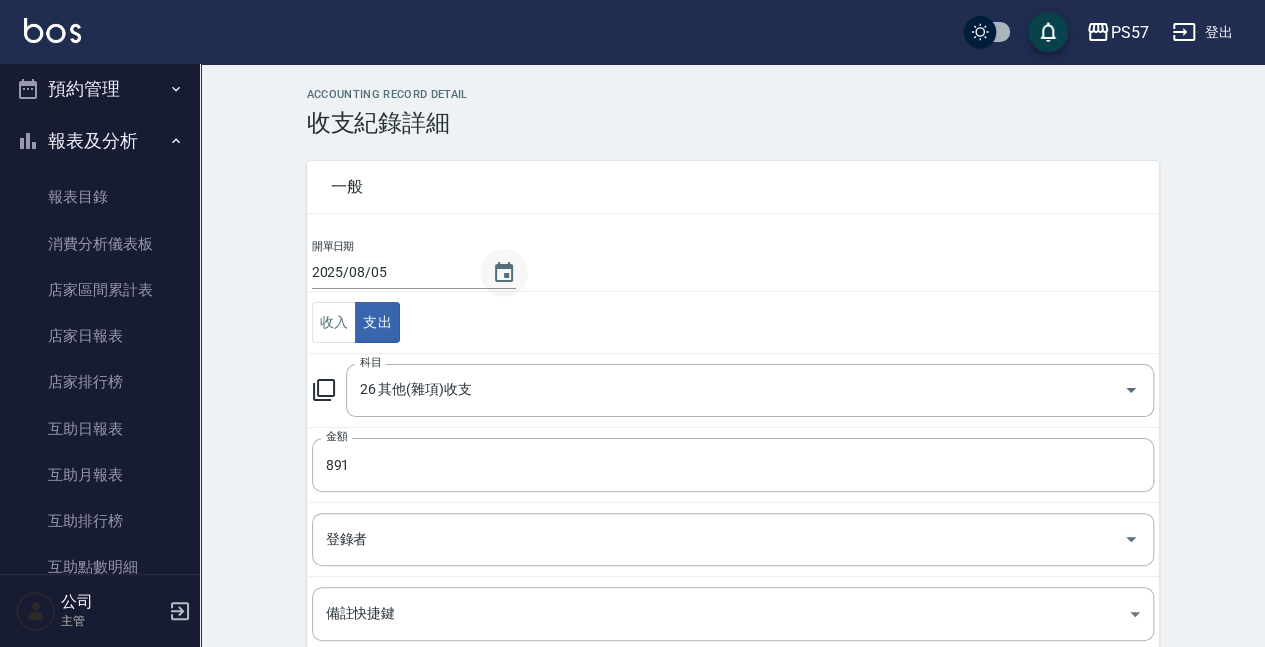 click 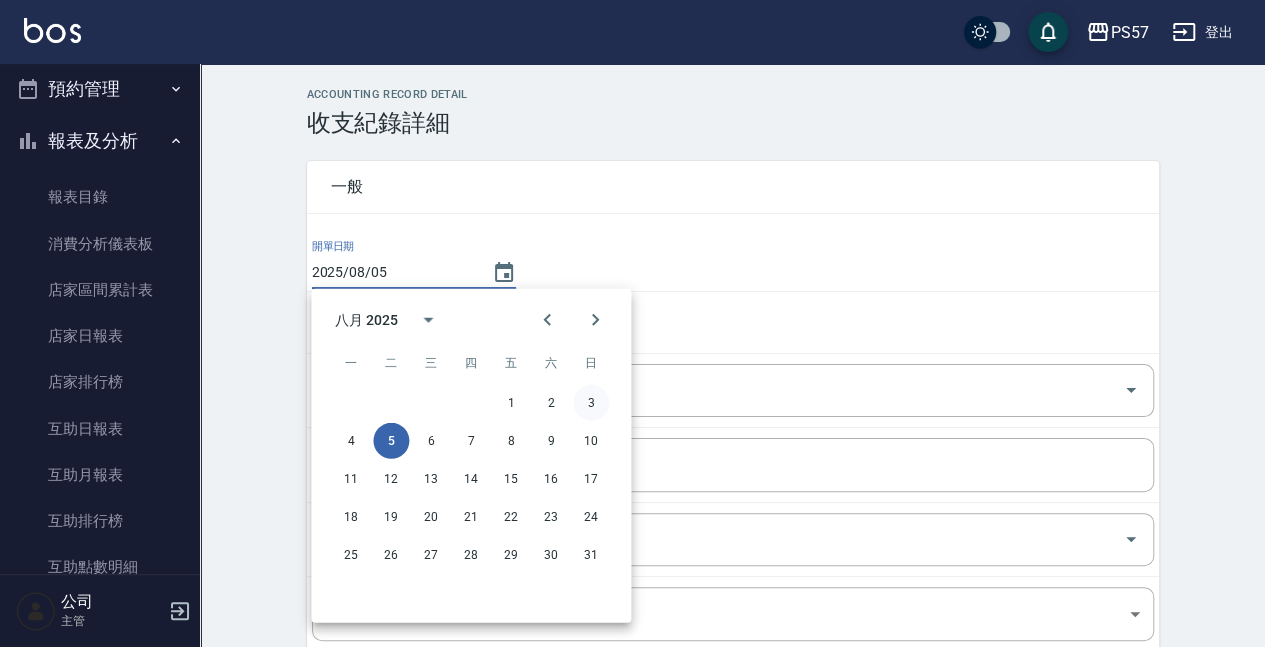 click on "3" at bounding box center (591, 403) 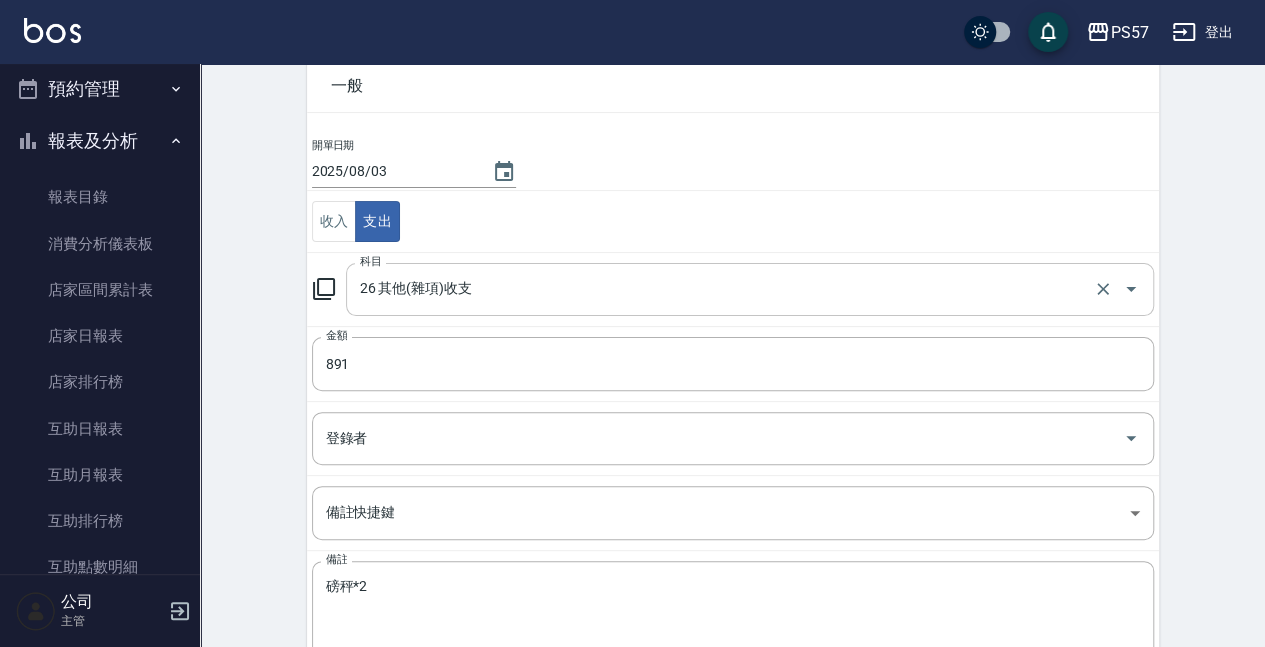 scroll, scrollTop: 208, scrollLeft: 0, axis: vertical 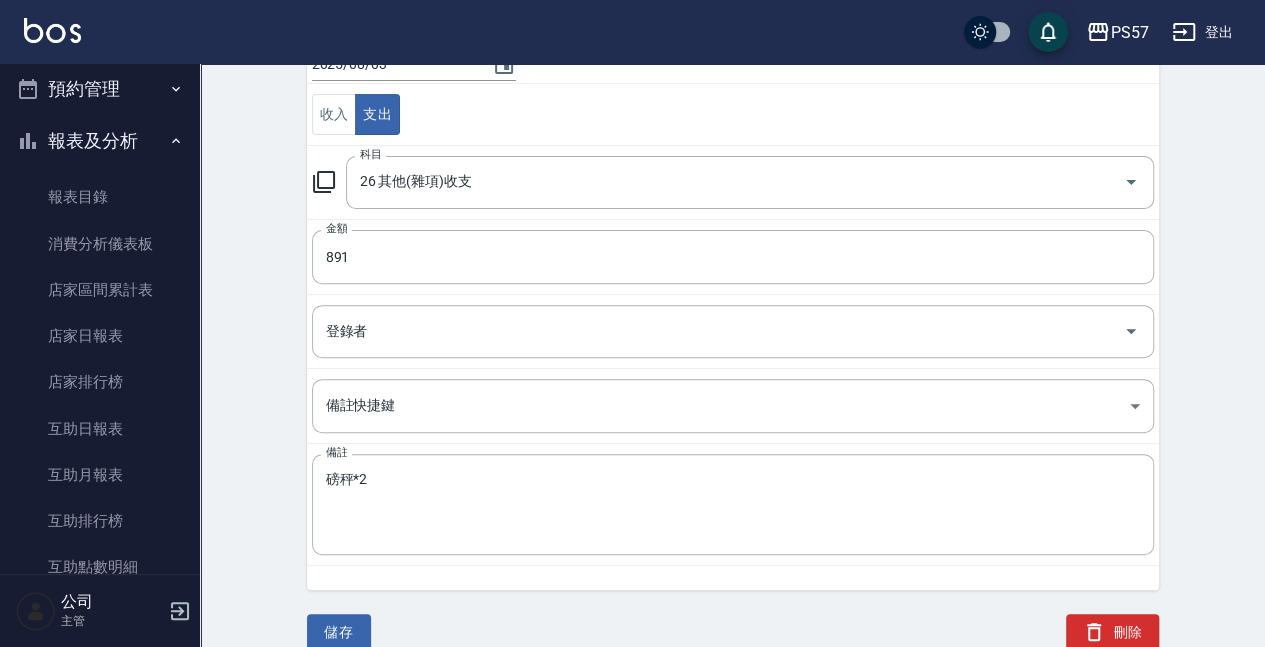 click on "儲存" at bounding box center [339, 632] 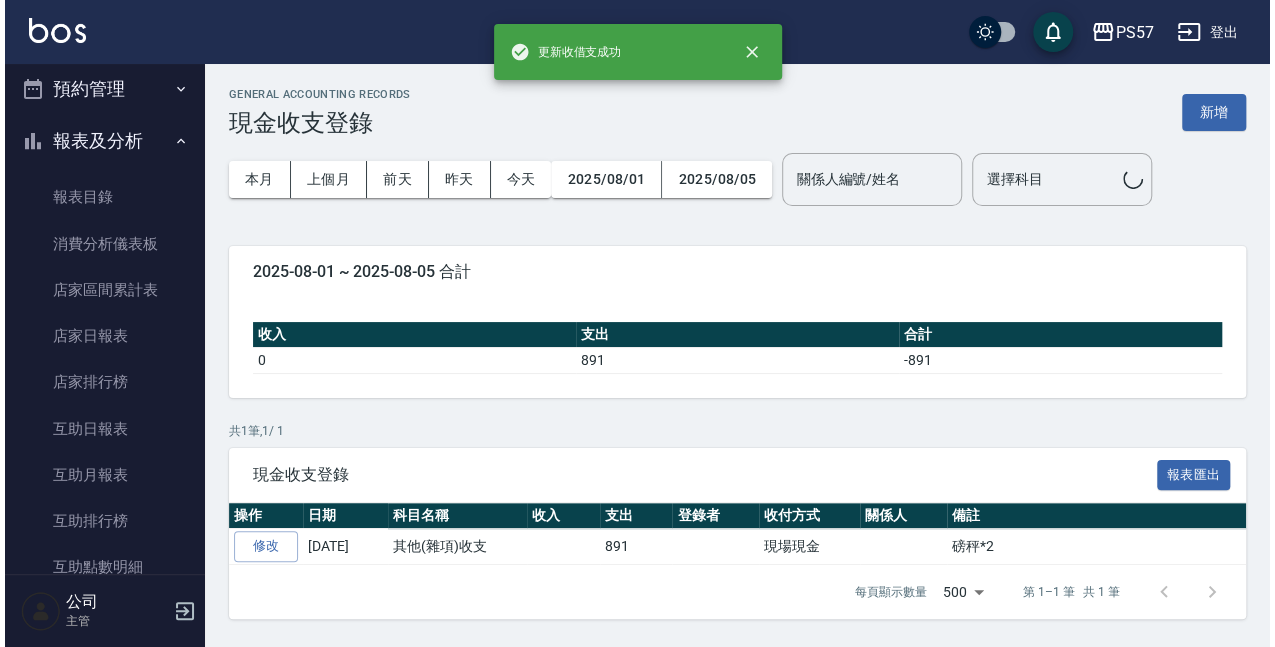 scroll, scrollTop: 0, scrollLeft: 0, axis: both 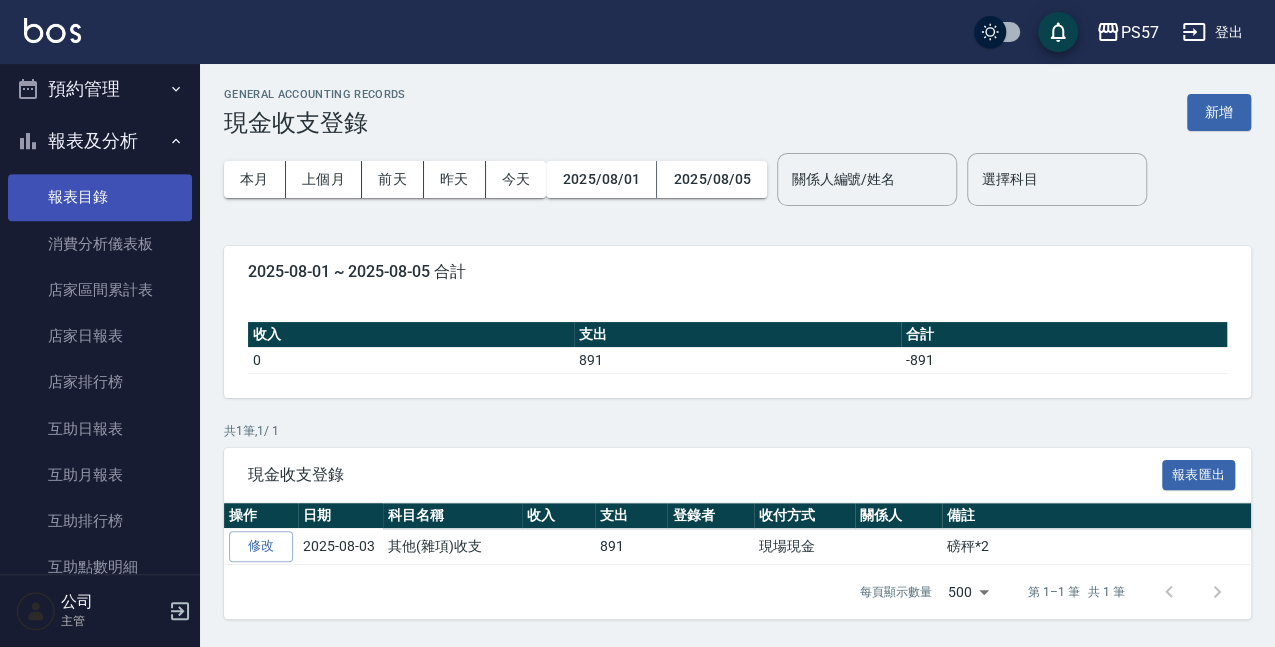 click on "報表目錄" at bounding box center [100, 197] 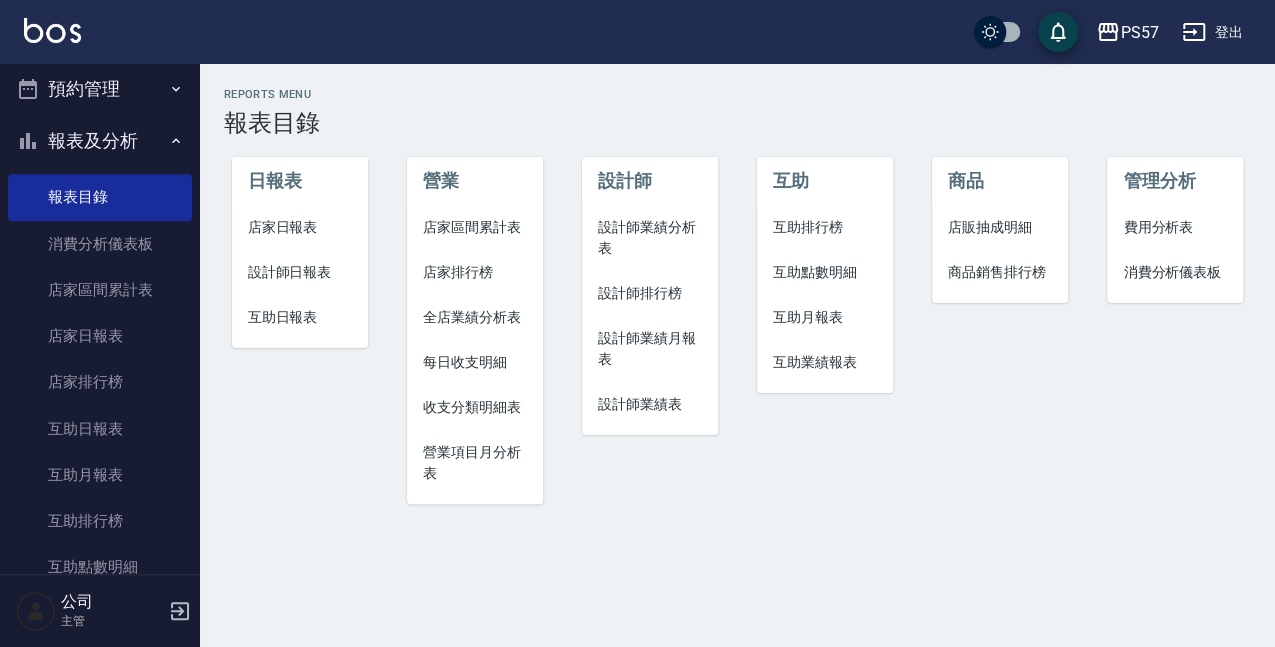 click on "店家日報表" at bounding box center [300, 227] 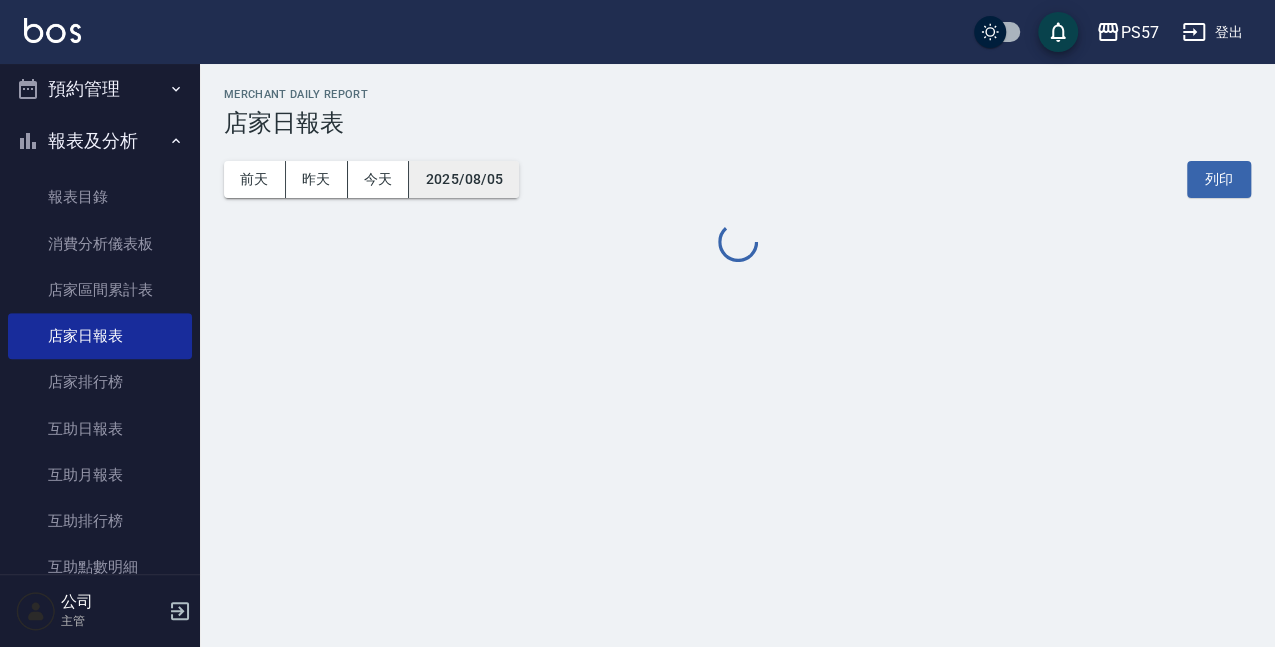 click on "2025/08/05" at bounding box center [464, 179] 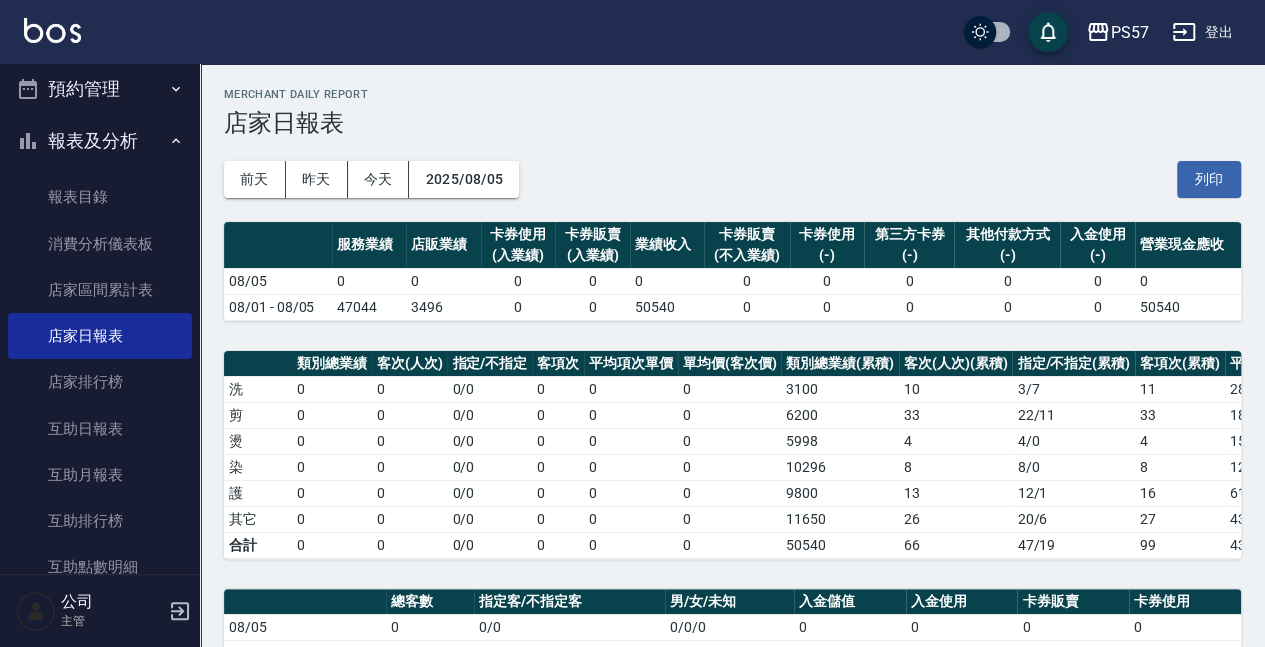 click on "前天 昨天 今天 2025/08/05 列印" at bounding box center (732, 179) 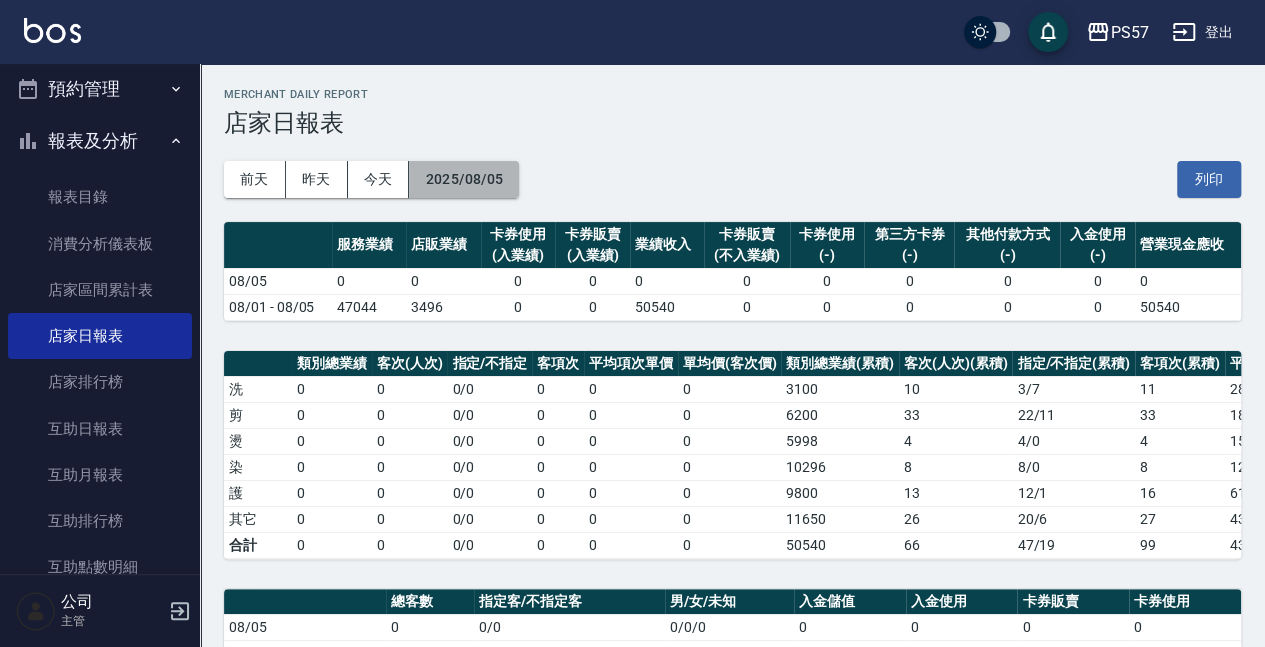 click on "2025/08/05" at bounding box center (464, 179) 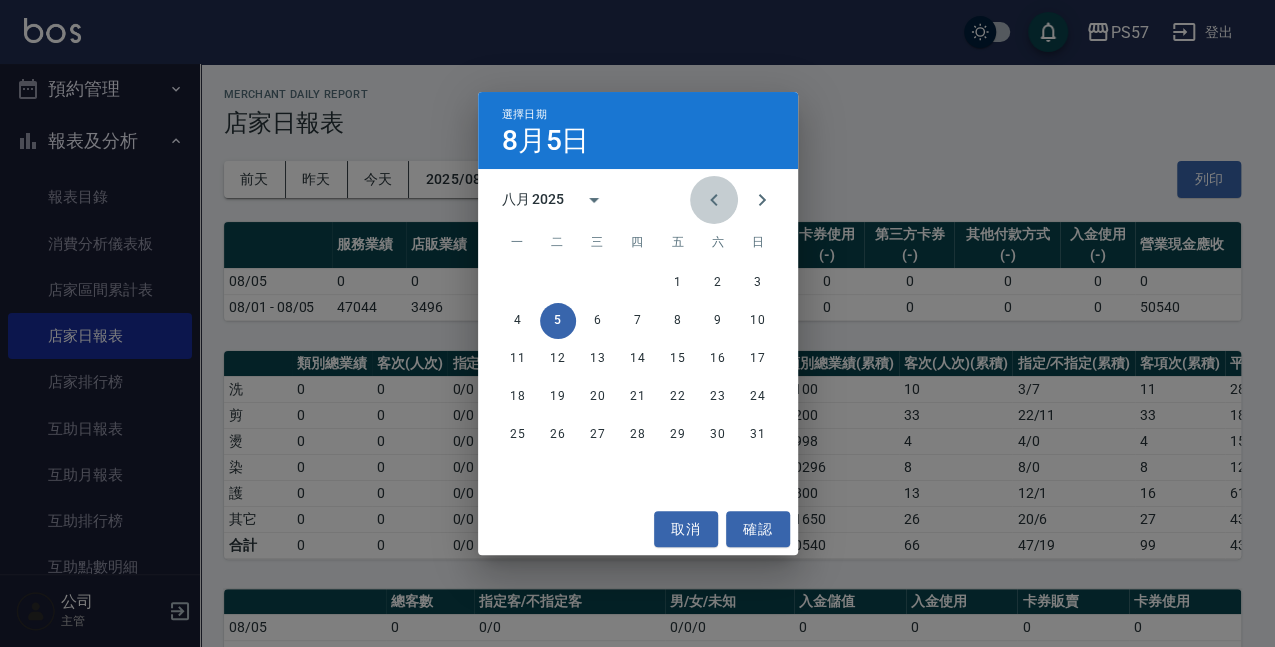 click 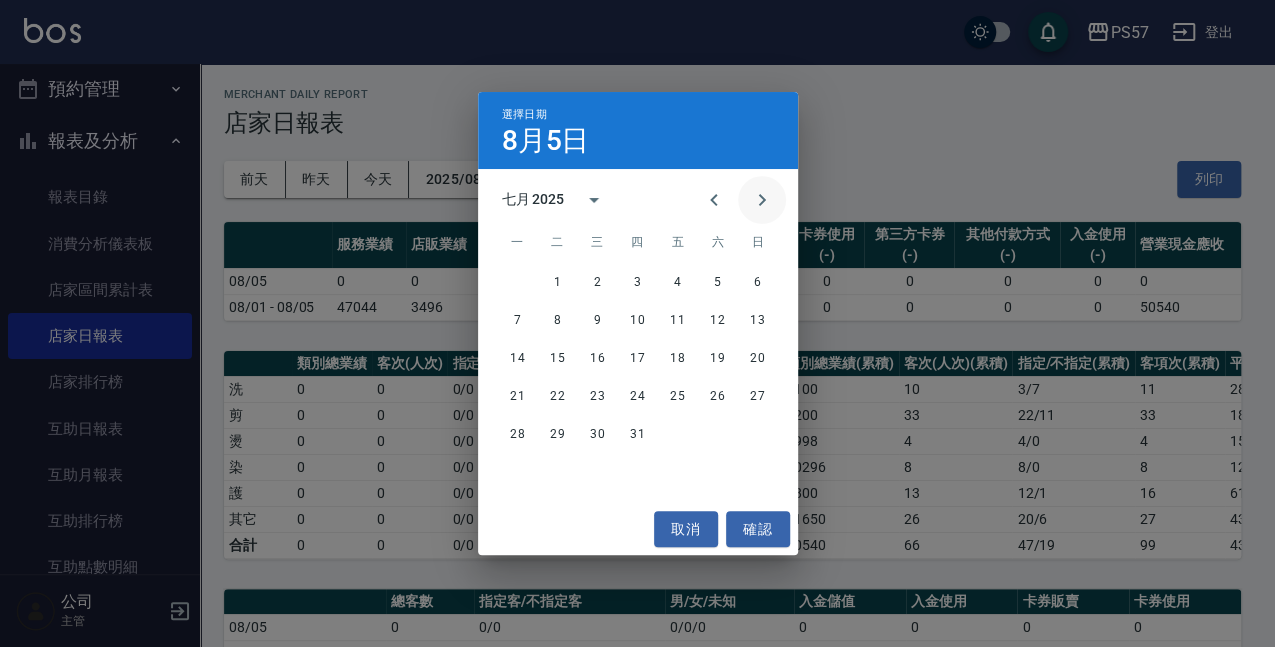 click 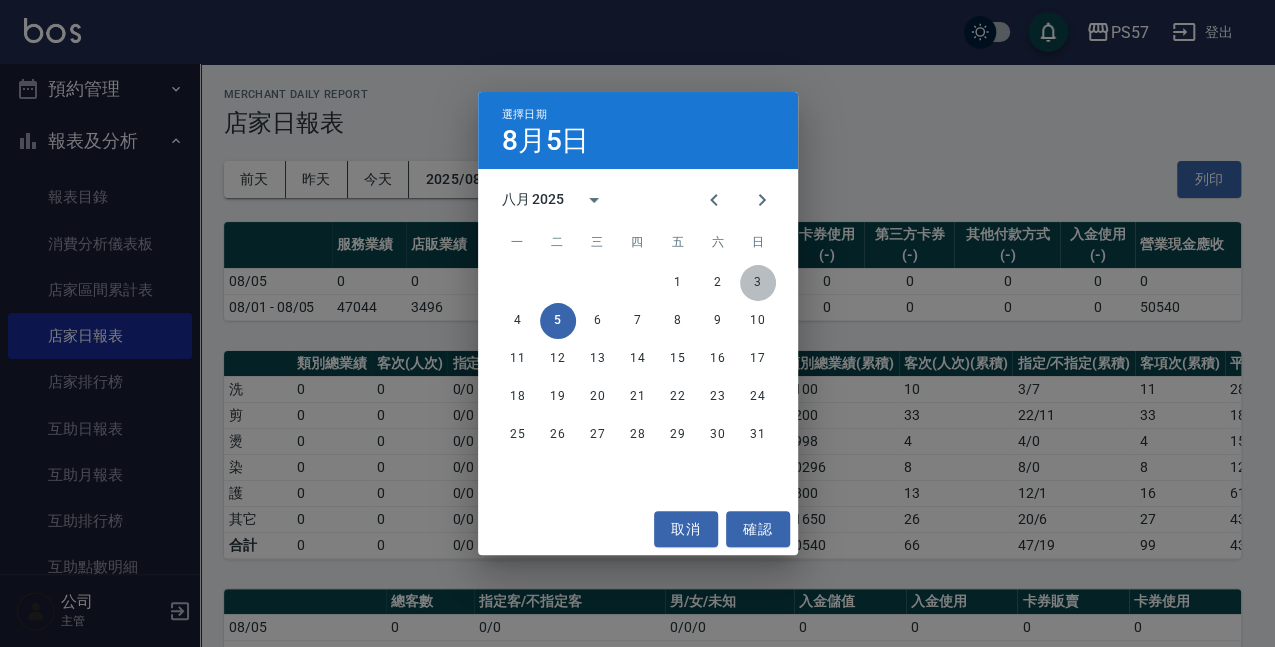 click on "3" at bounding box center (758, 283) 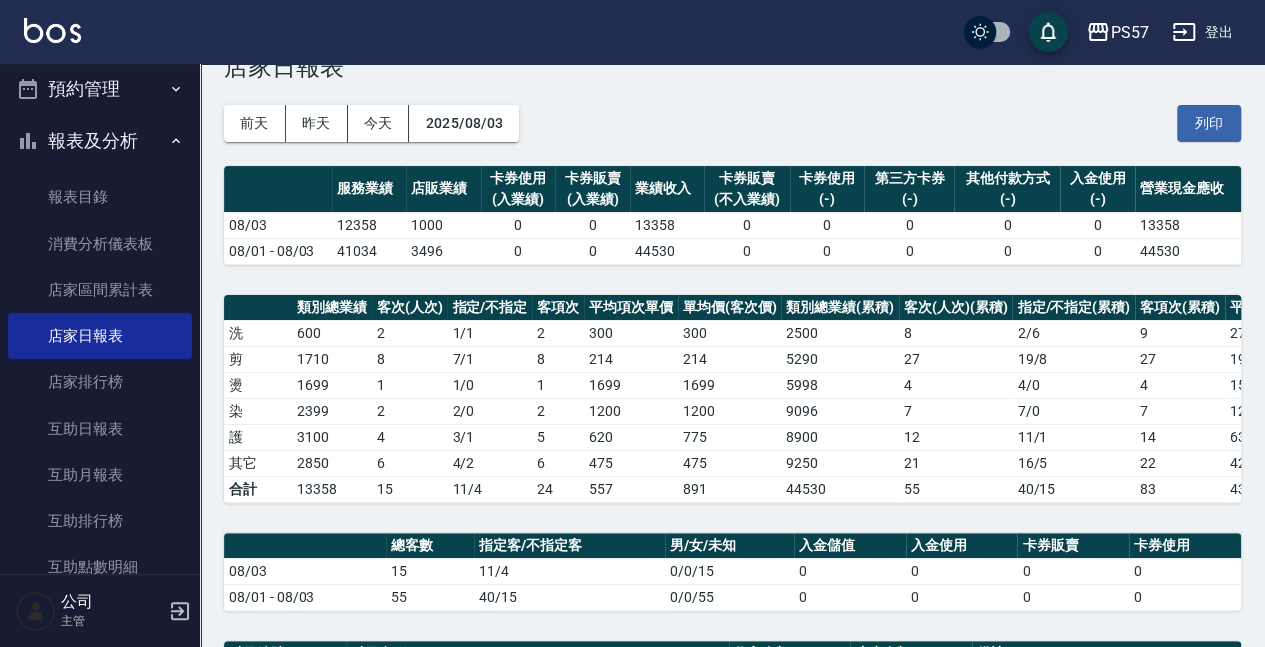 scroll, scrollTop: 0, scrollLeft: 0, axis: both 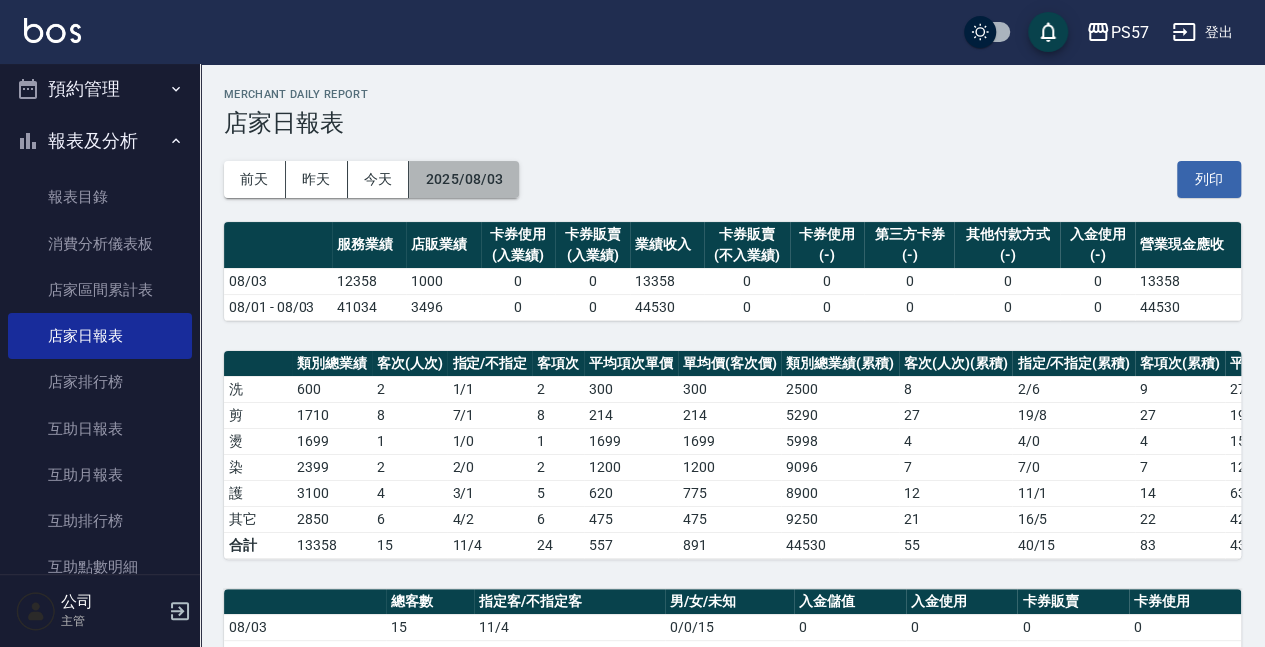 click on "2025/08/03" at bounding box center (464, 179) 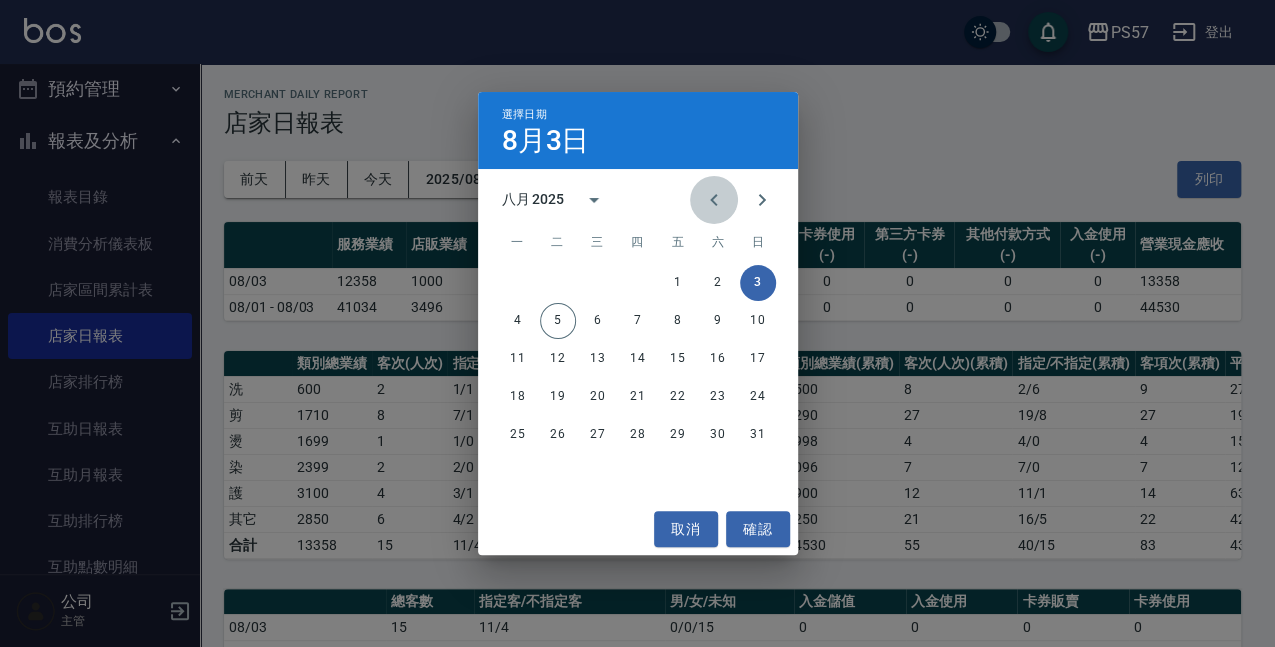 click 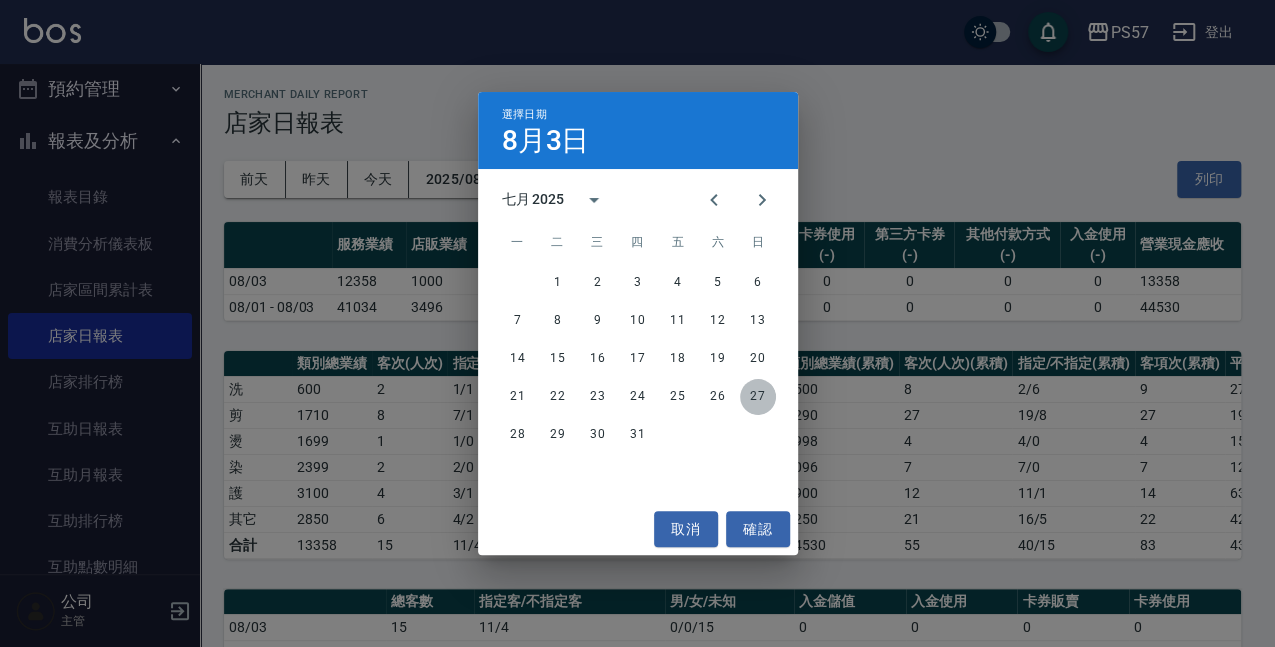 click on "27" at bounding box center [758, 397] 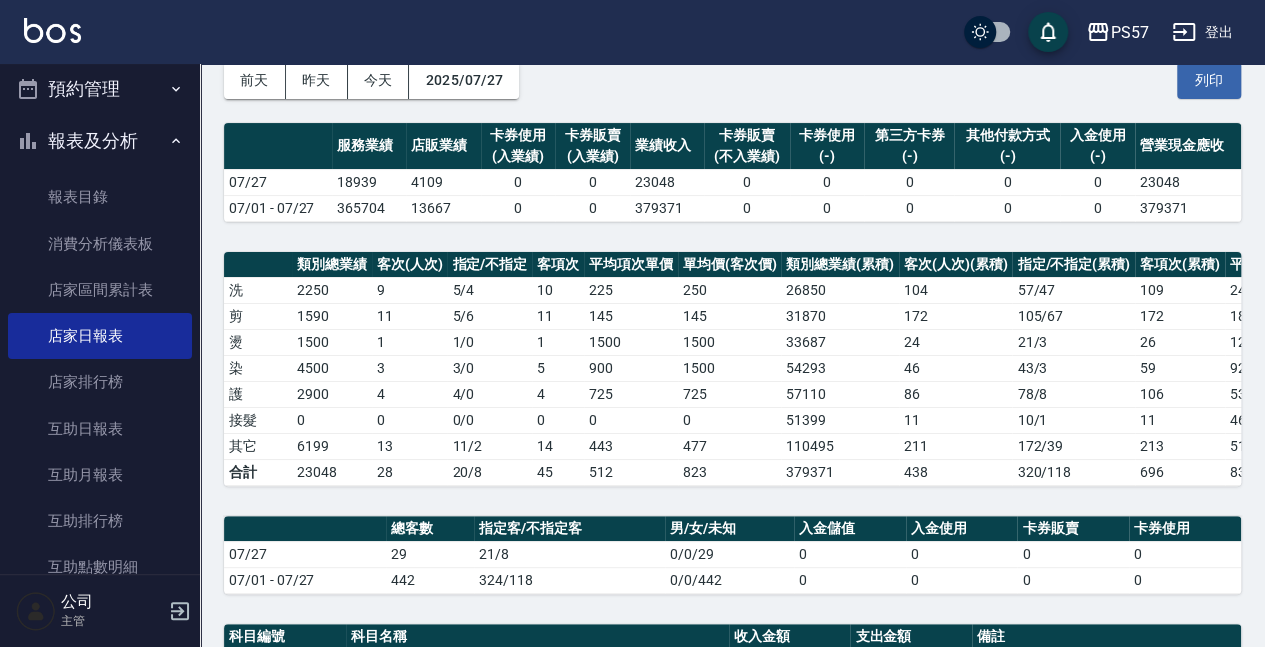 scroll, scrollTop: 66, scrollLeft: 0, axis: vertical 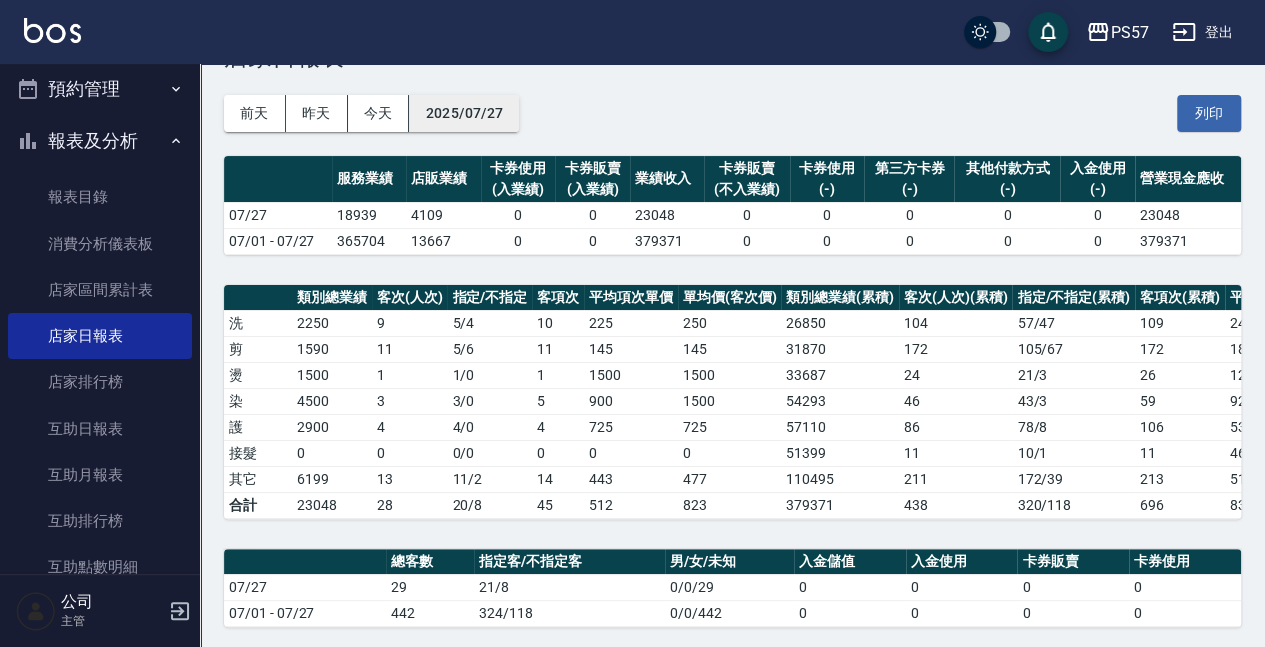 click on "2025/07/27" at bounding box center [464, 113] 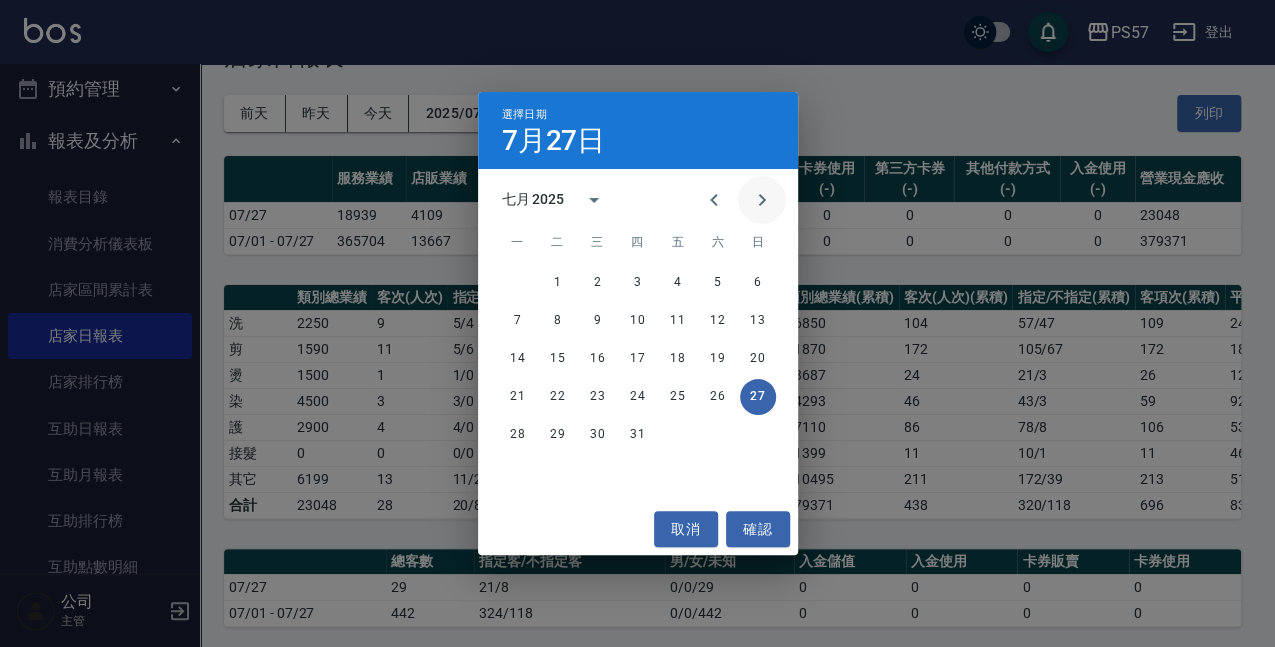 click 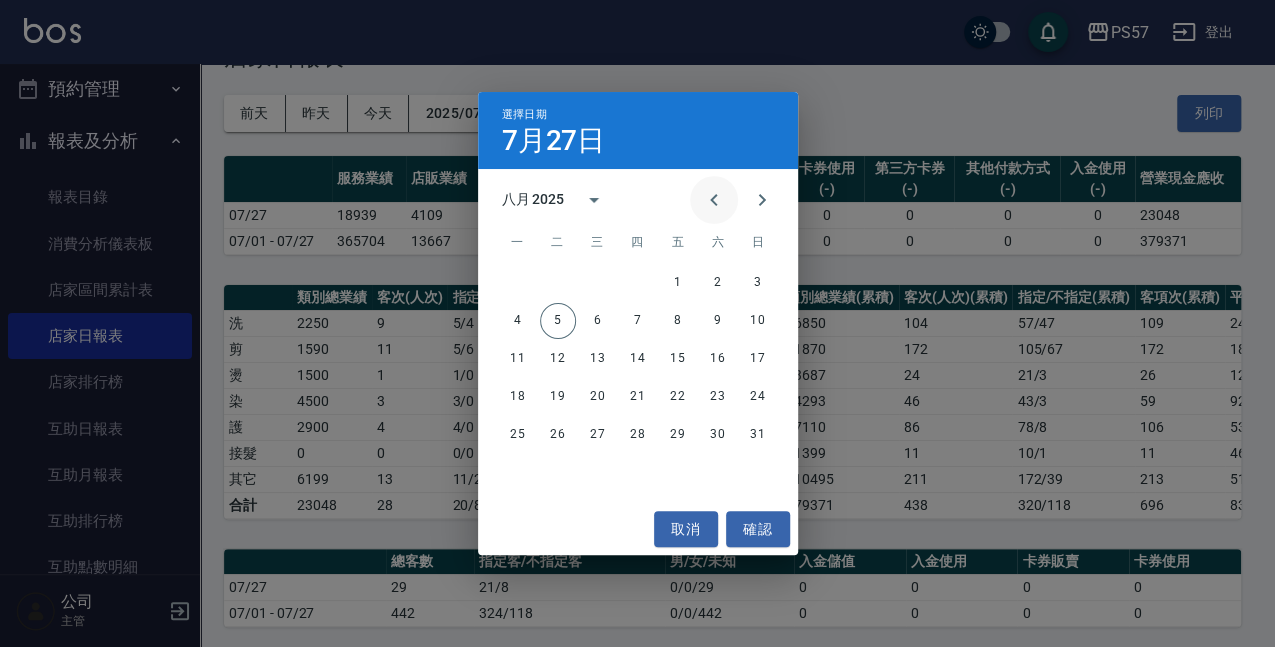 click 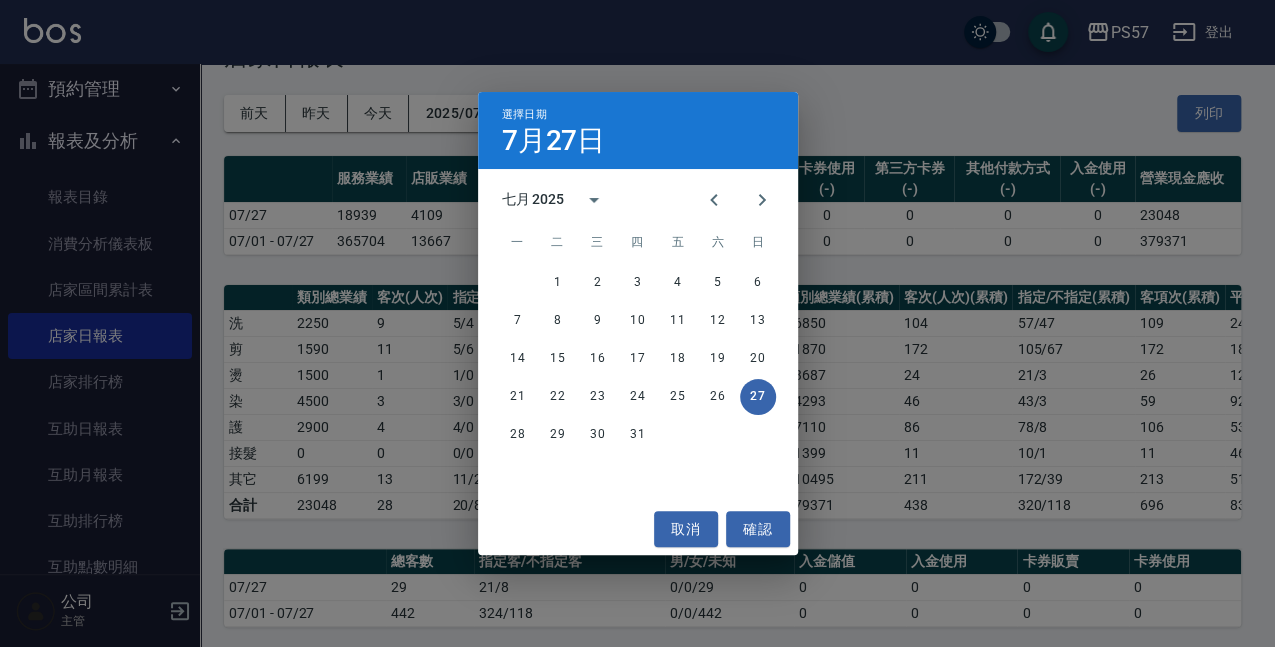 click on "選擇日期 7月27日 七月 2025 一 二 三 四 五 六 日 1 2 3 4 5 6 7 8 9 10 11 12 13 14 15 16 17 18 19 20 21 22 23 24 25 26 27 28 29 30 31 取消 確認" at bounding box center (637, 323) 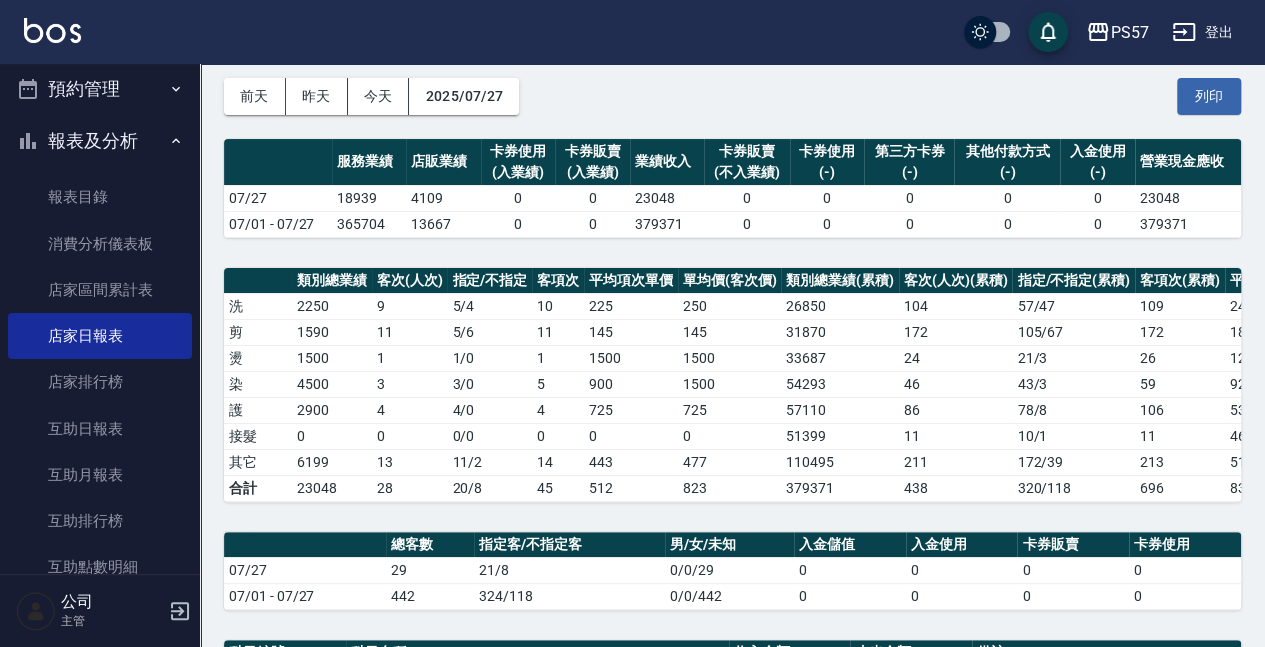 scroll, scrollTop: 0, scrollLeft: 0, axis: both 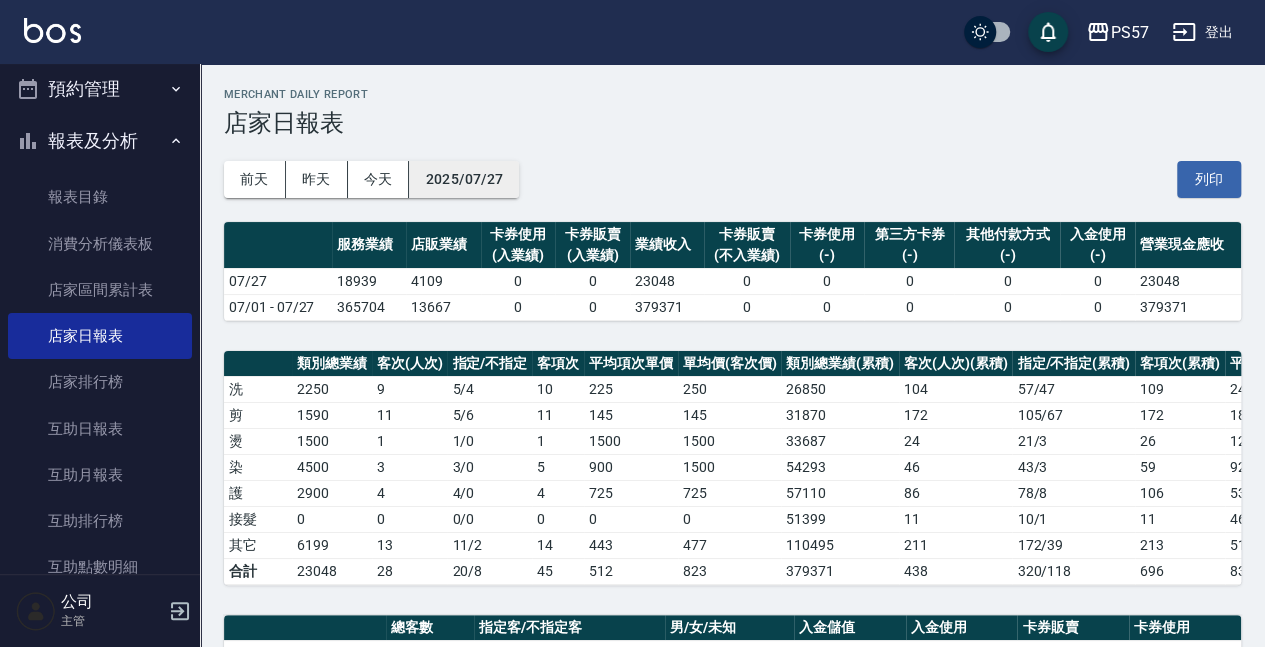 click on "2025/07/27" at bounding box center (464, 179) 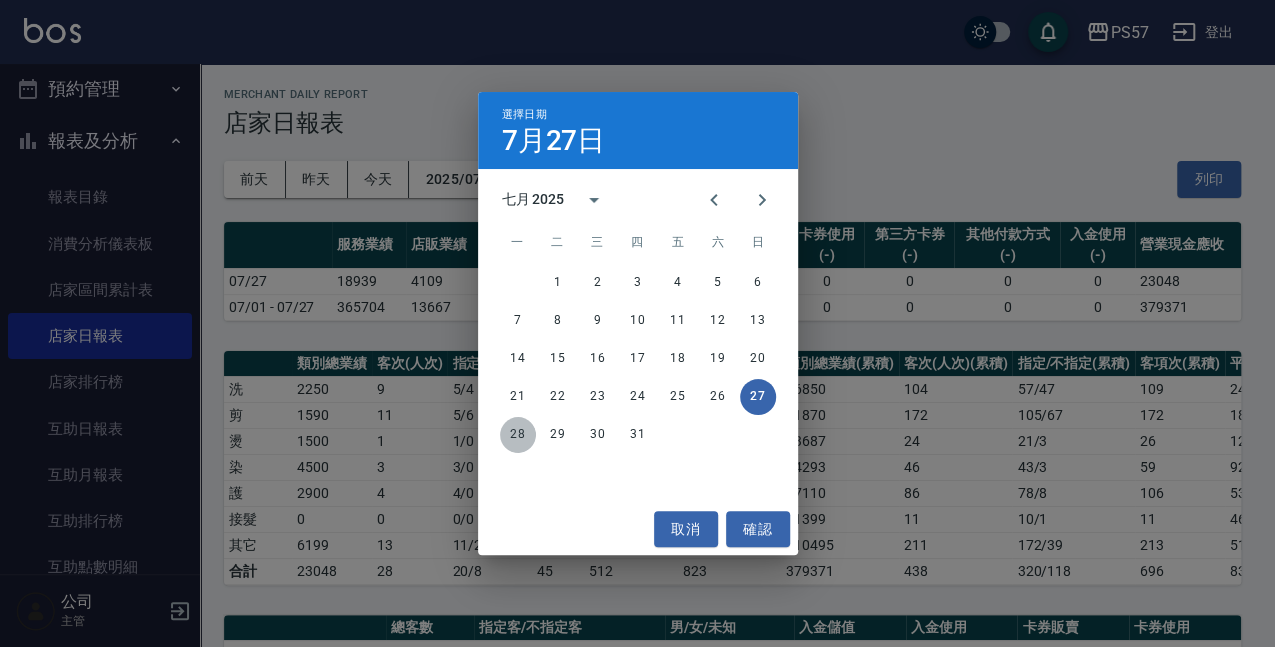 click on "28" at bounding box center [518, 435] 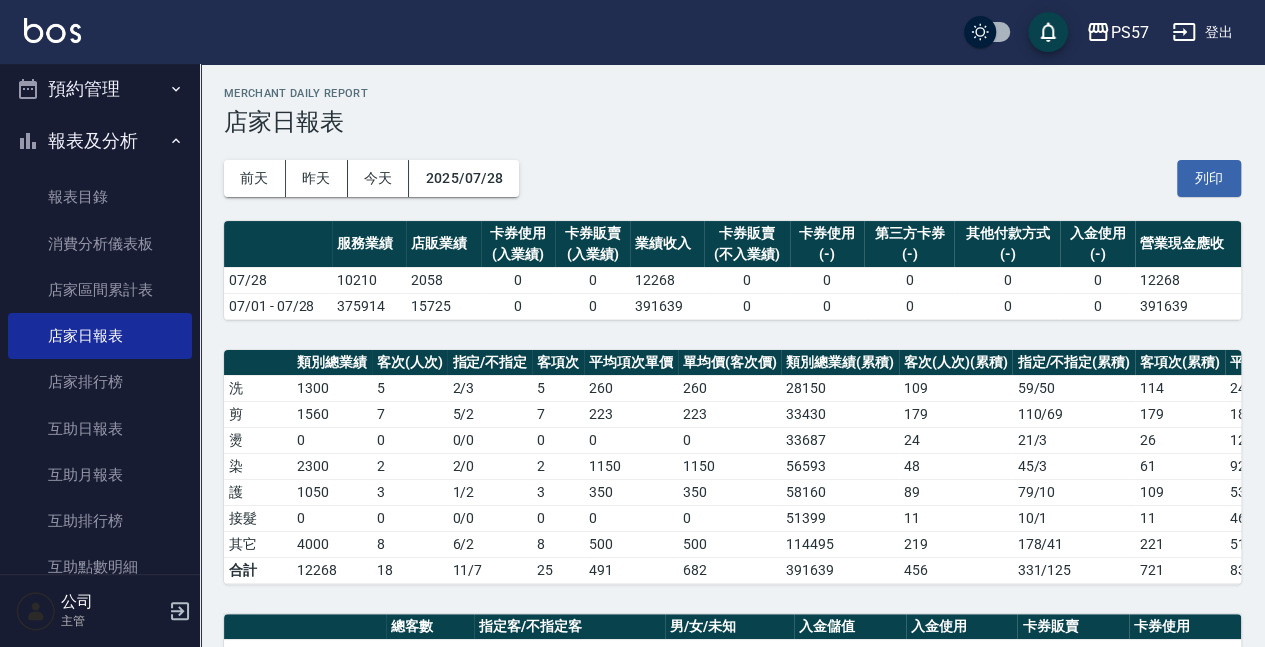 scroll, scrollTop: 0, scrollLeft: 0, axis: both 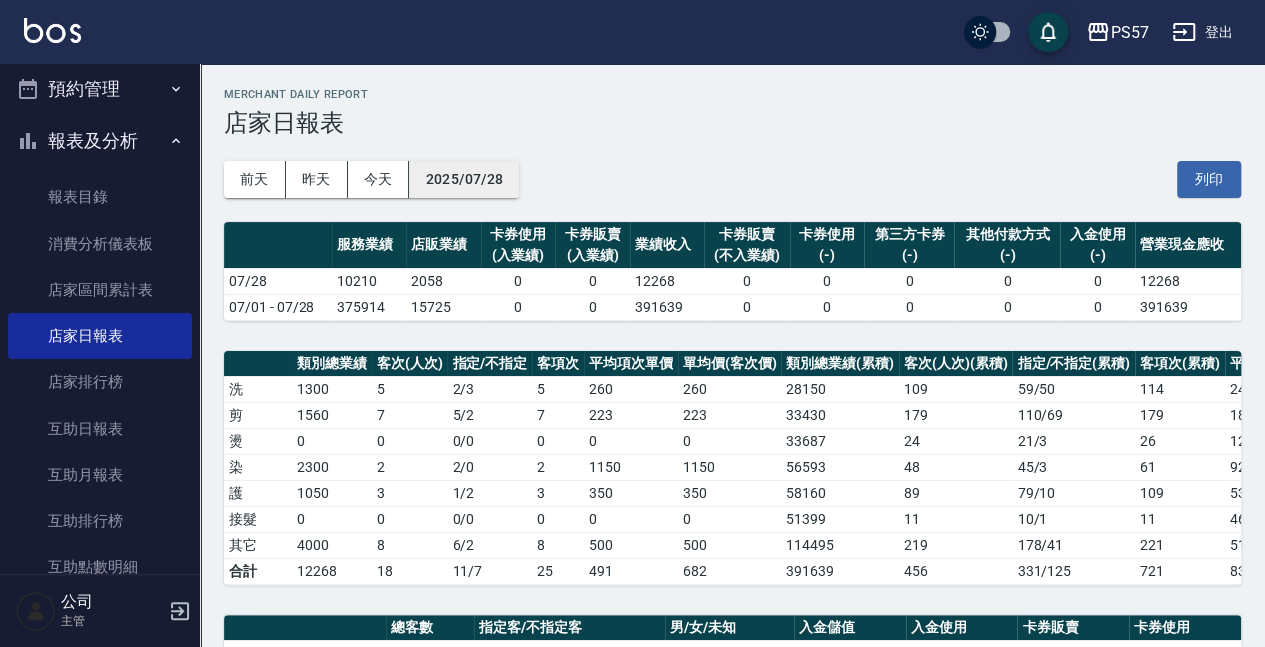 click on "2025/07/28" at bounding box center (464, 179) 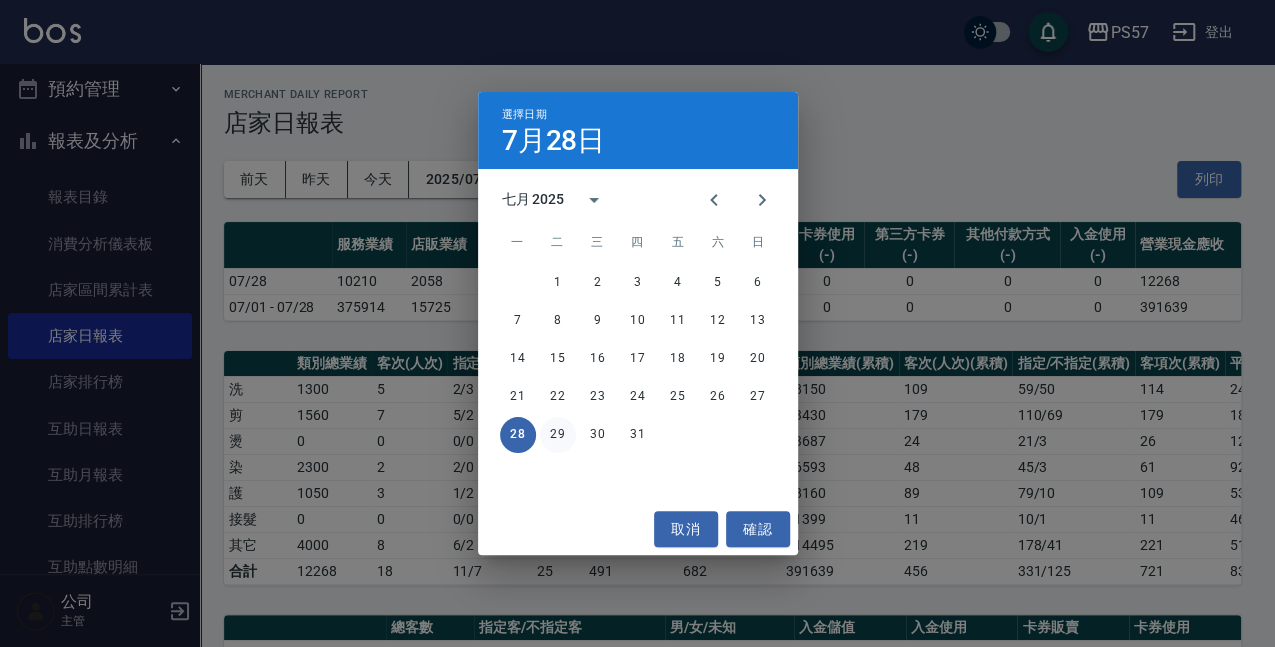 click on "29" at bounding box center (558, 435) 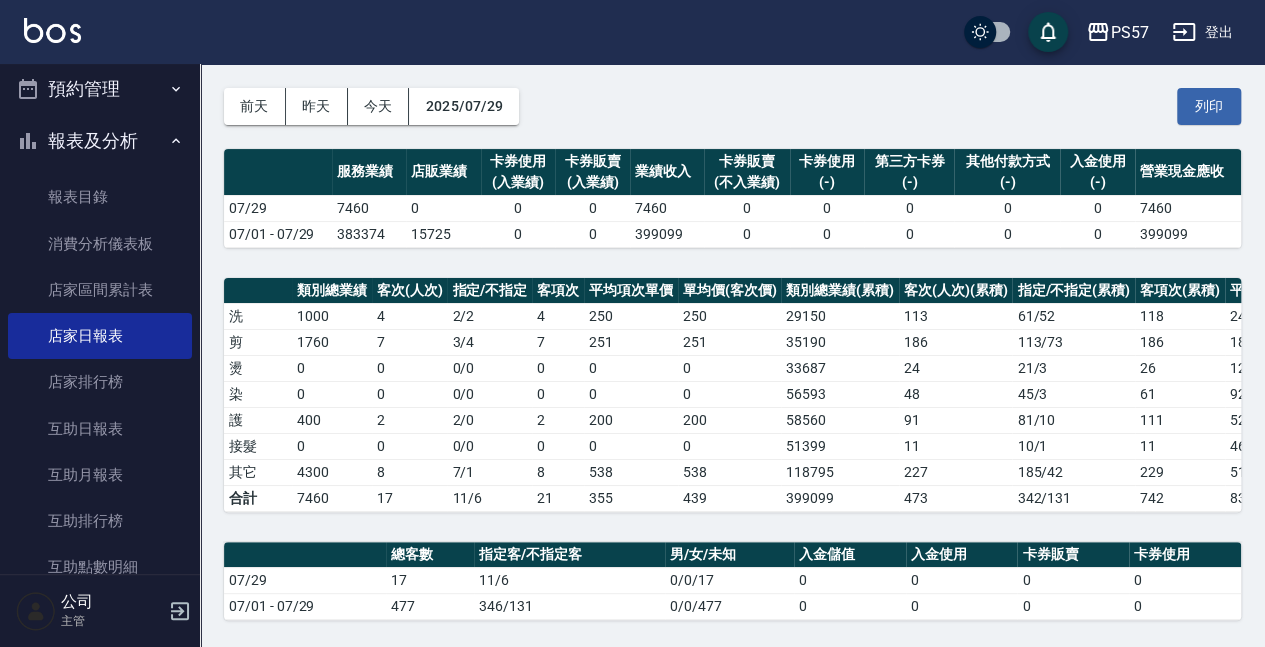 scroll, scrollTop: 0, scrollLeft: 0, axis: both 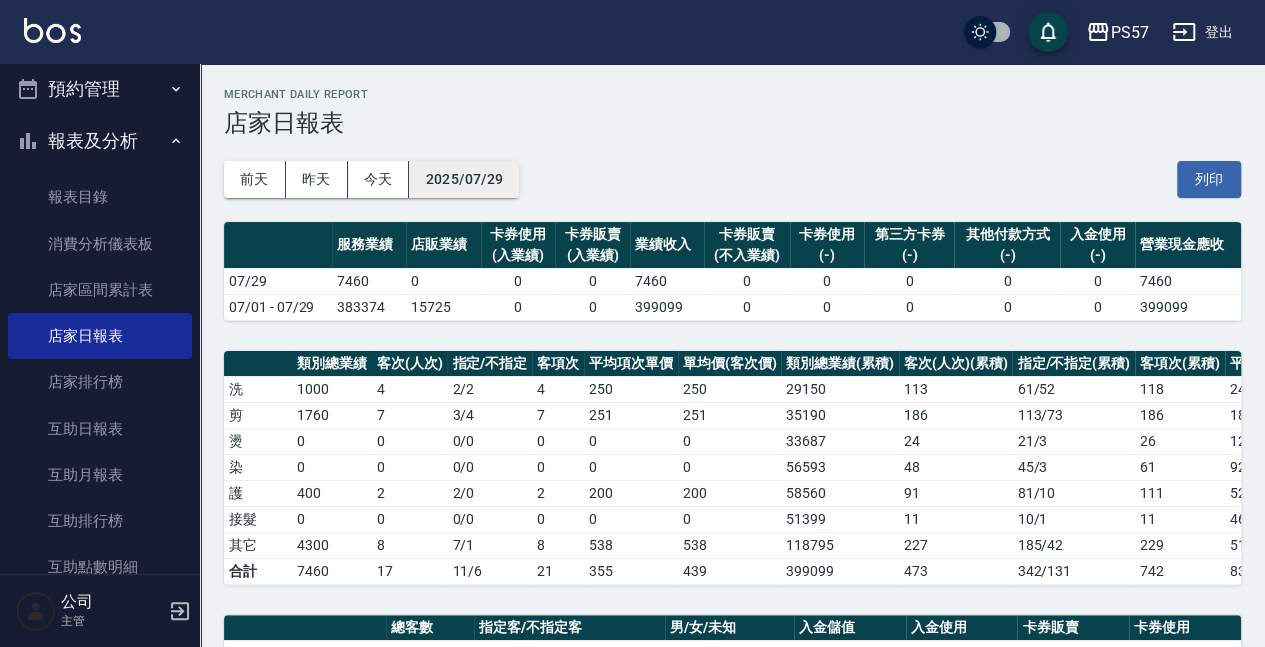 click on "2025/07/29" at bounding box center [464, 179] 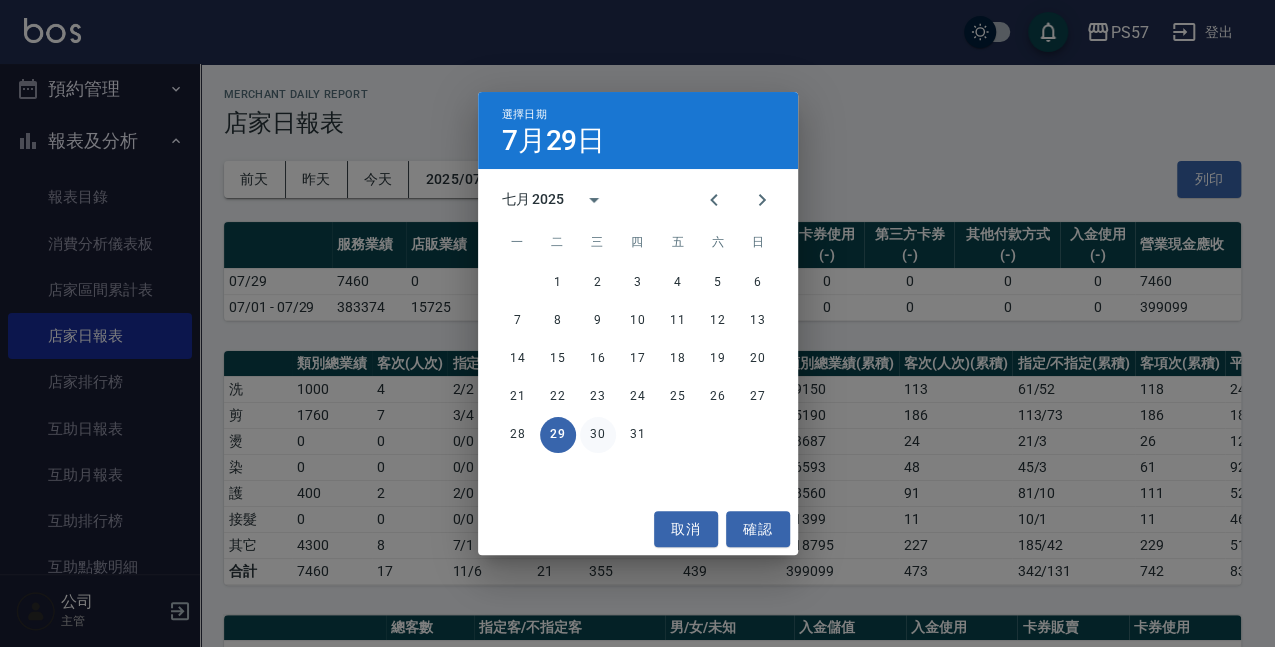 click on "30" at bounding box center (598, 435) 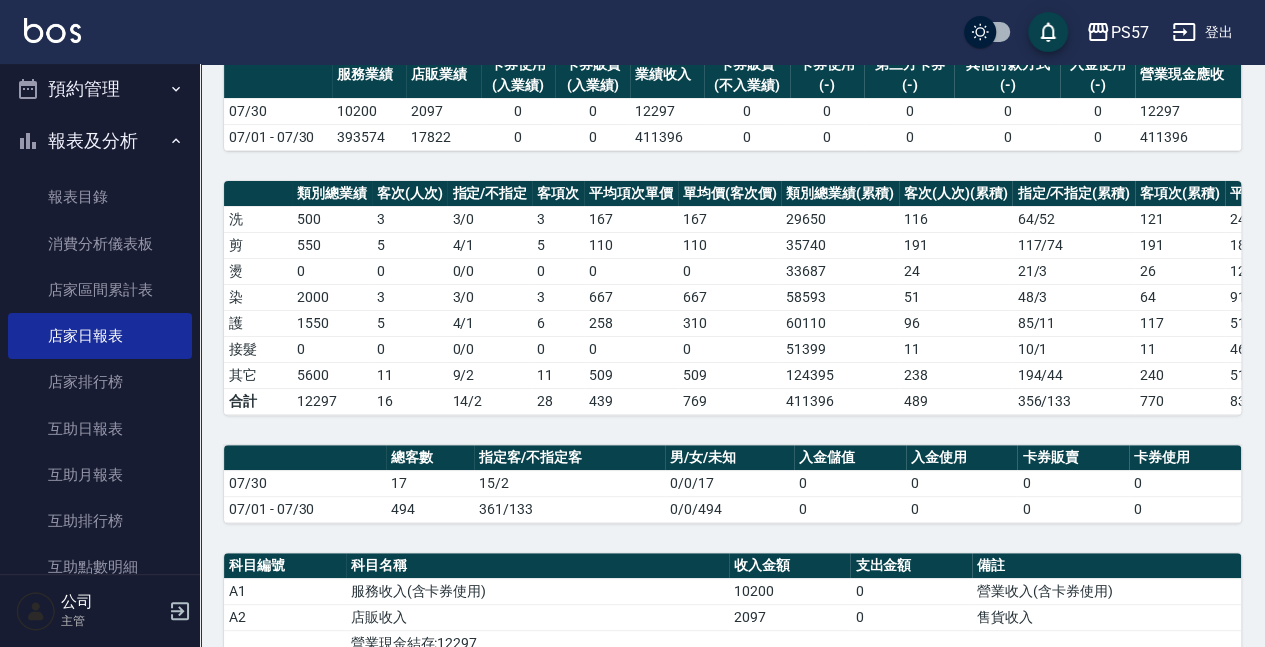 scroll, scrollTop: 400, scrollLeft: 0, axis: vertical 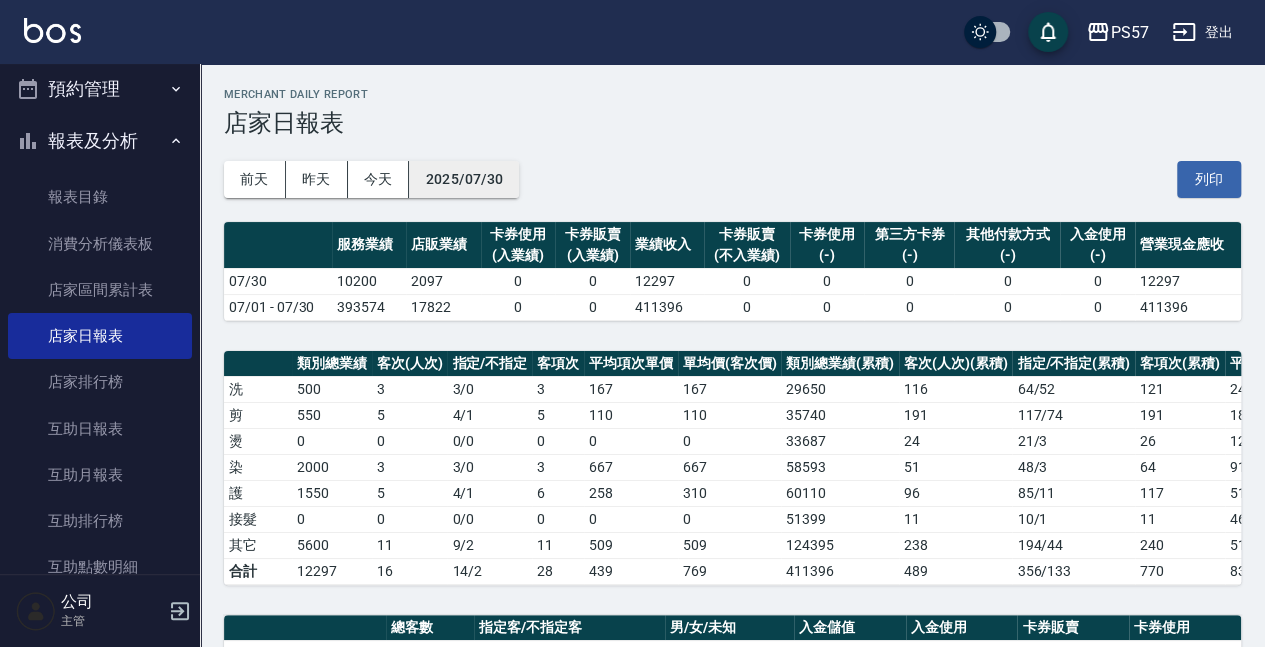 click on "2025/07/30" at bounding box center (464, 179) 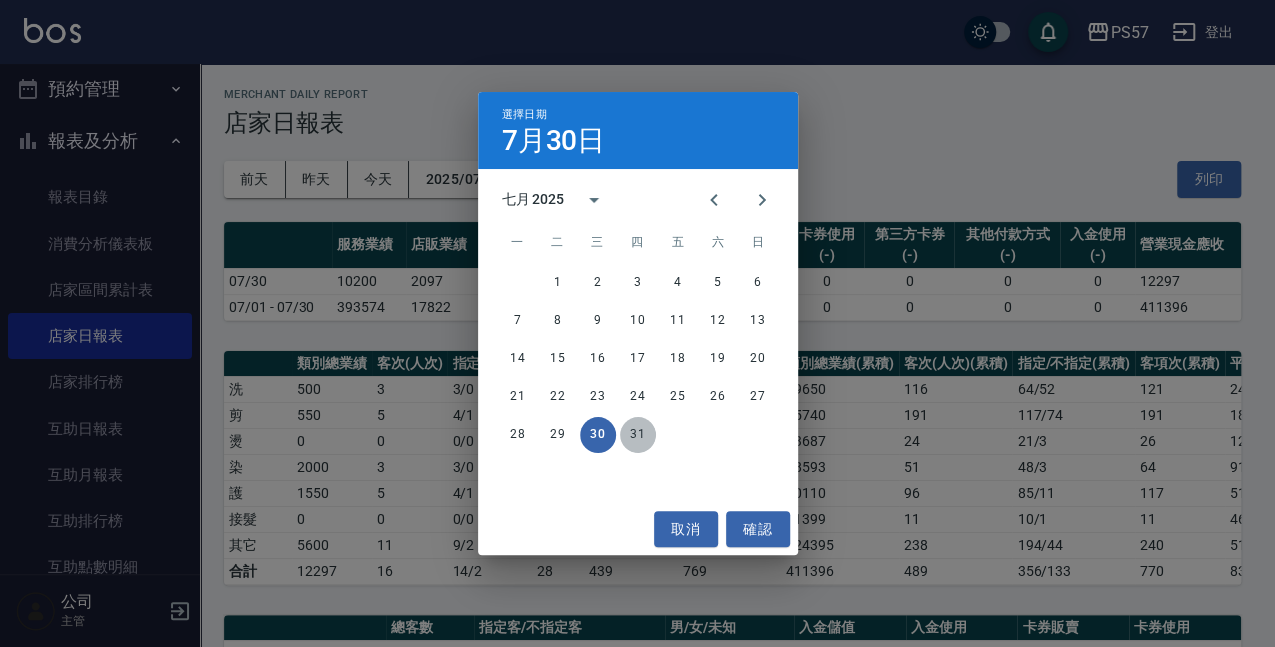 click on "31" at bounding box center (638, 435) 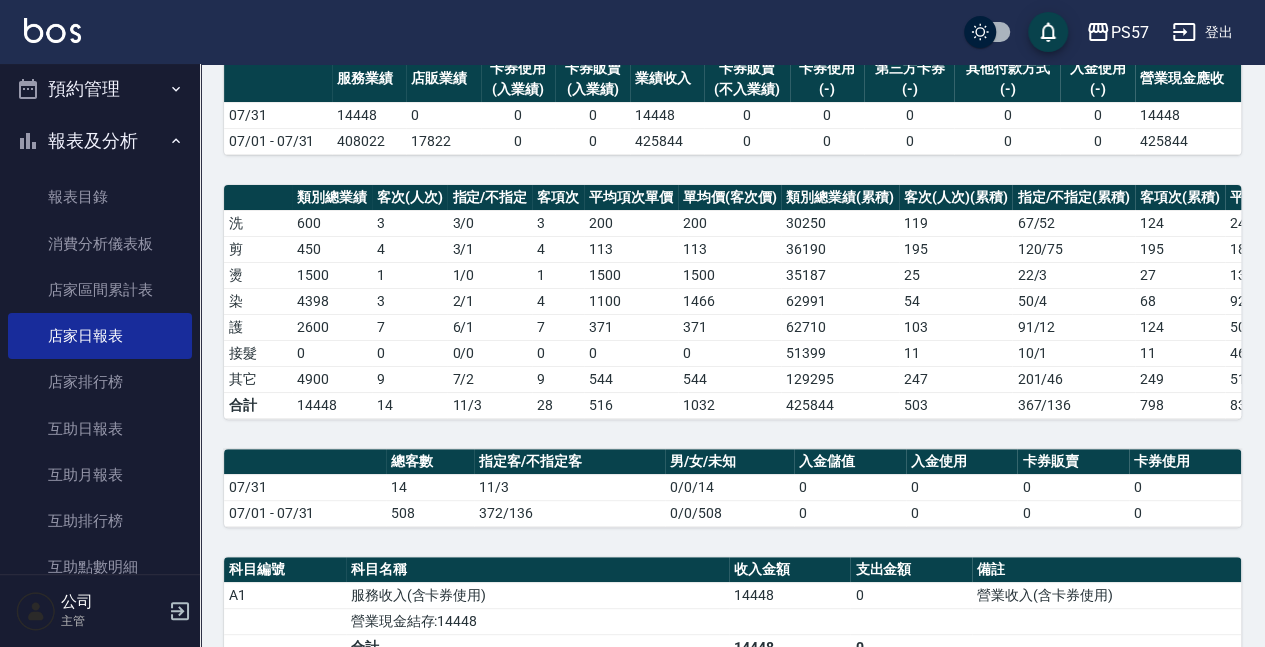 scroll, scrollTop: 0, scrollLeft: 0, axis: both 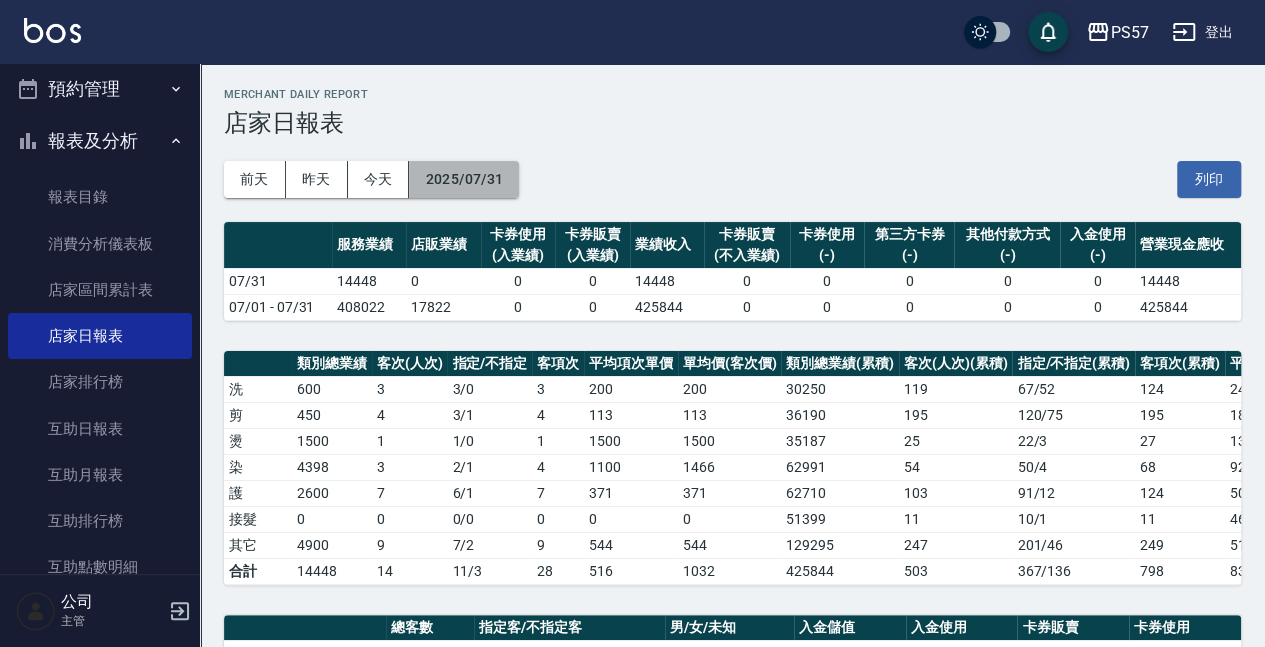 click on "2025/07/31" at bounding box center [464, 179] 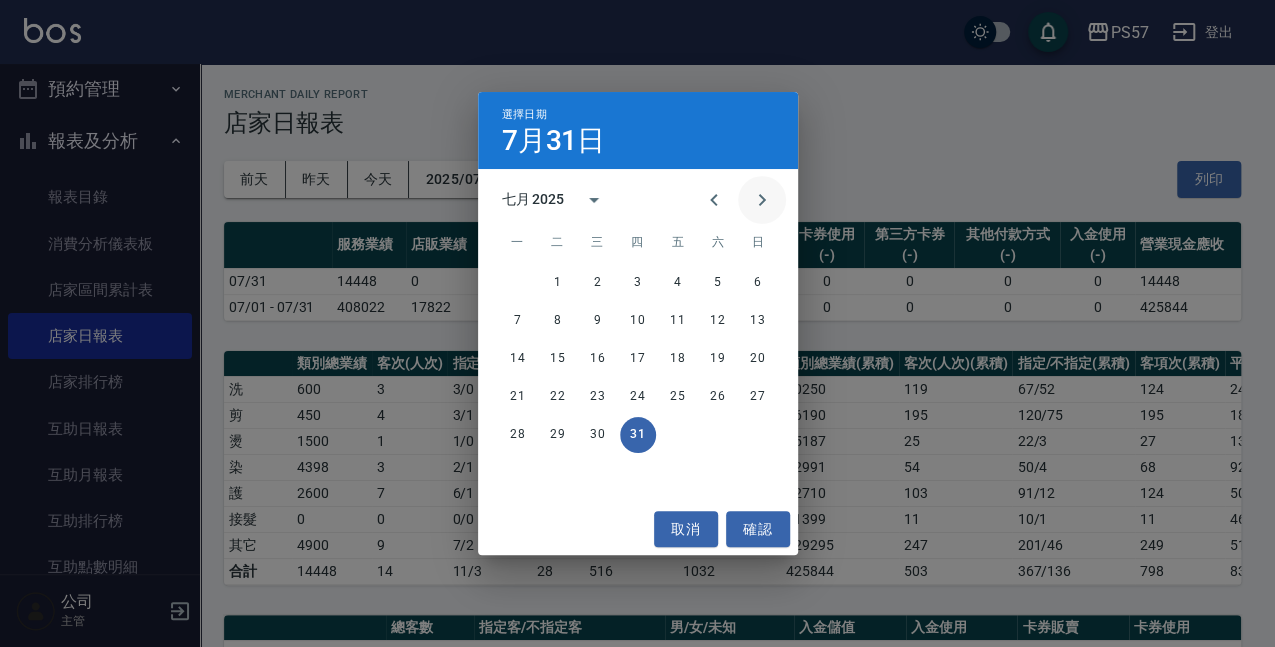 click 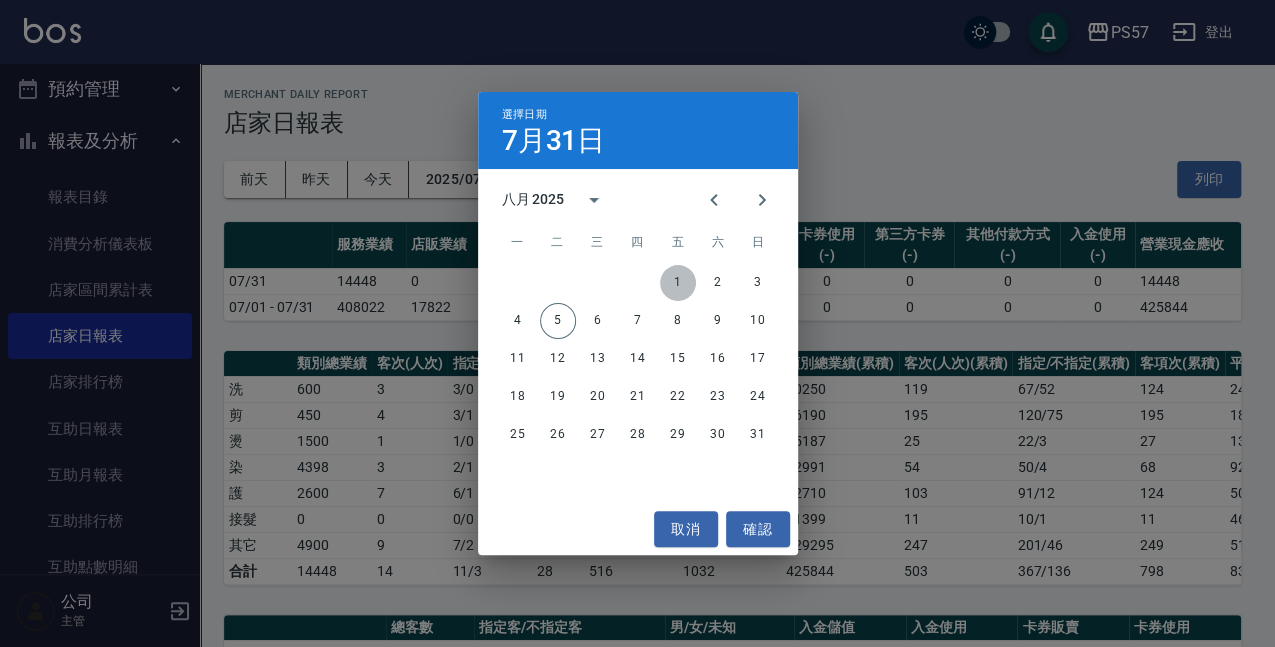 click on "1" at bounding box center (678, 283) 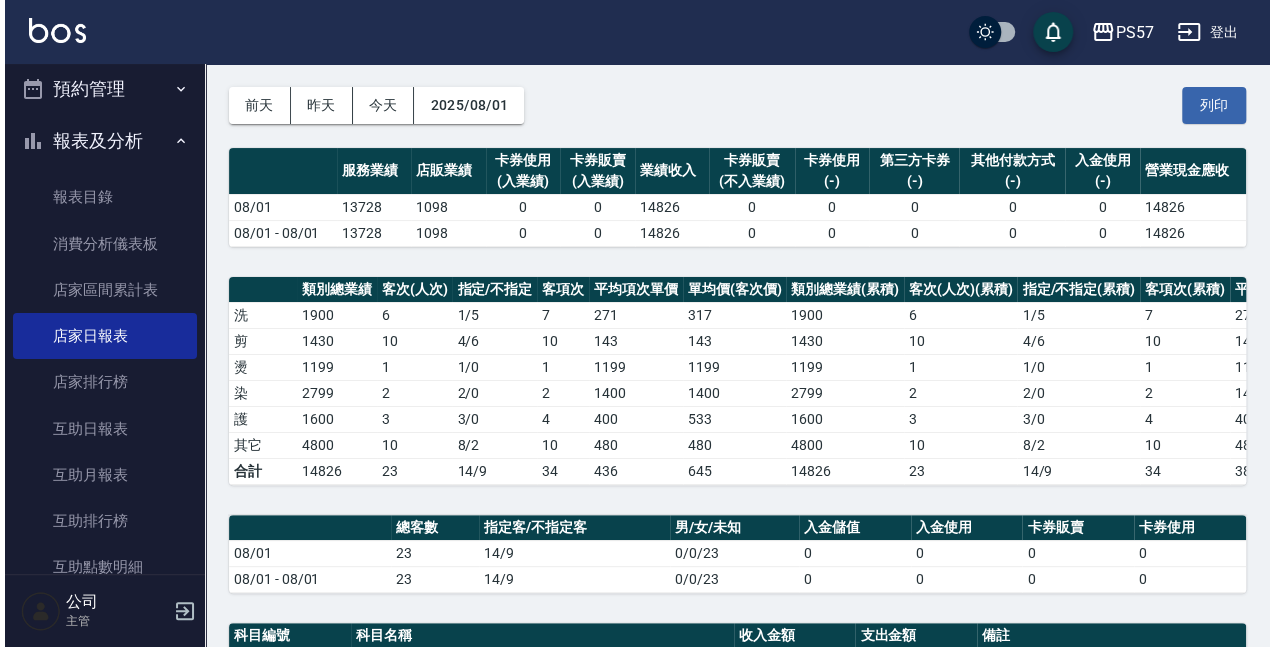 scroll, scrollTop: 52, scrollLeft: 0, axis: vertical 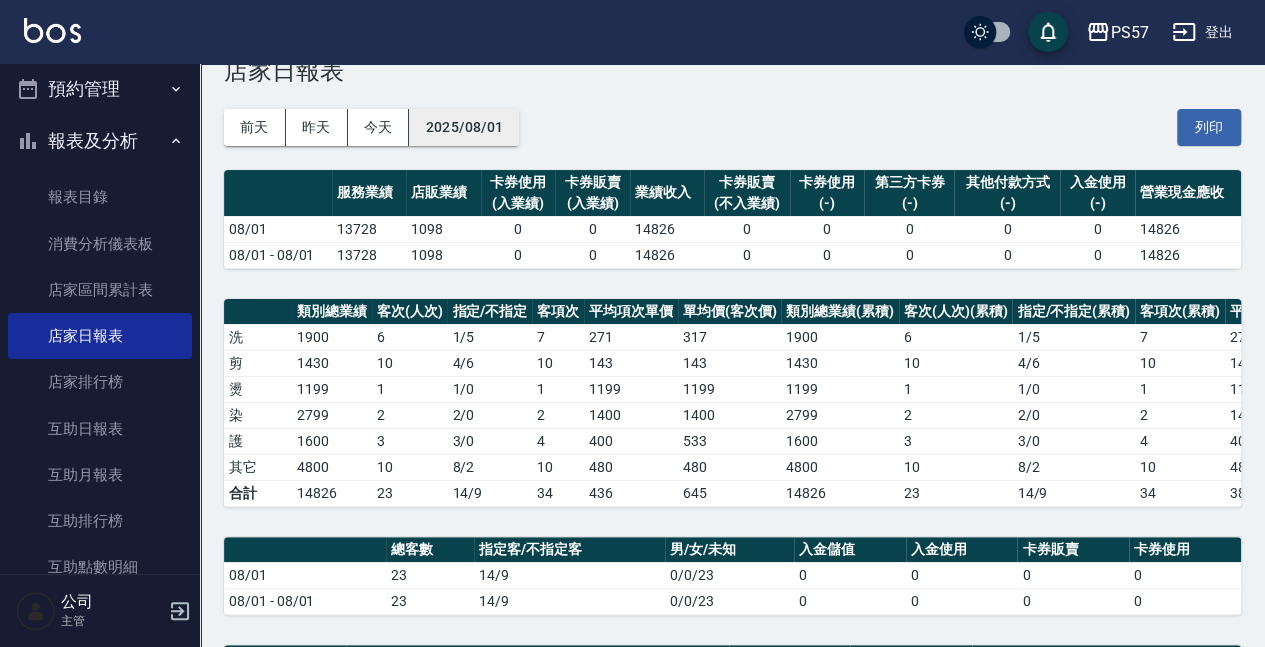click on "2025/08/01" at bounding box center (464, 127) 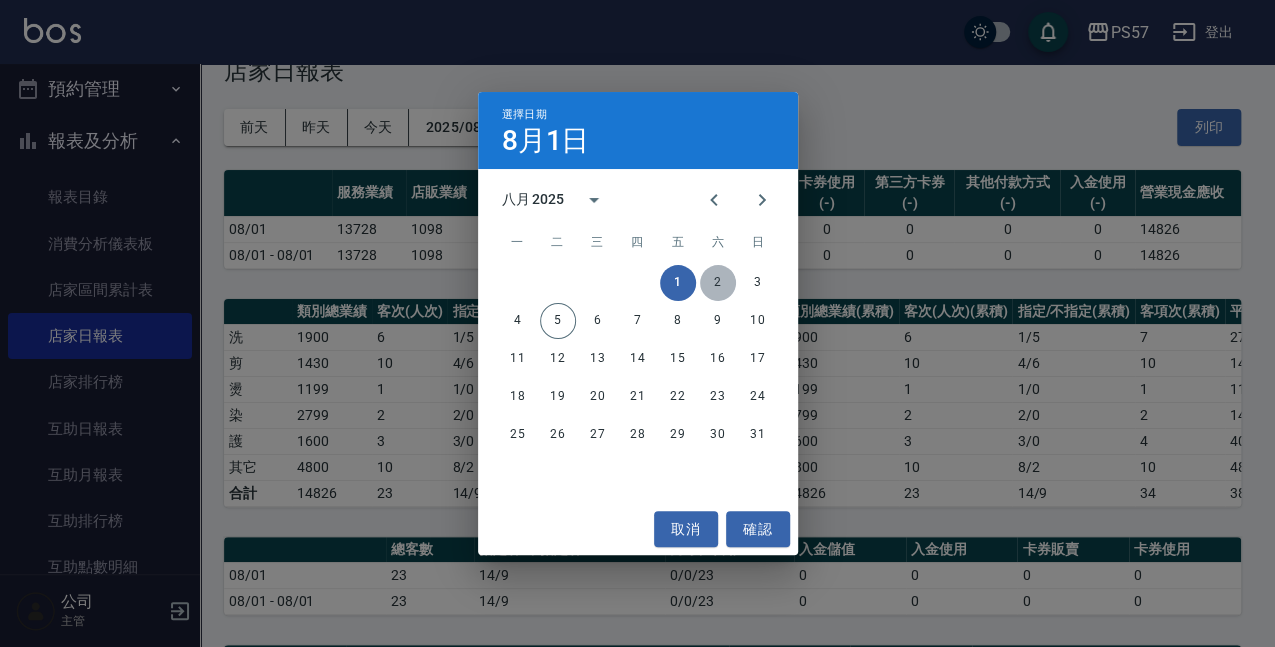 click on "2" at bounding box center [718, 283] 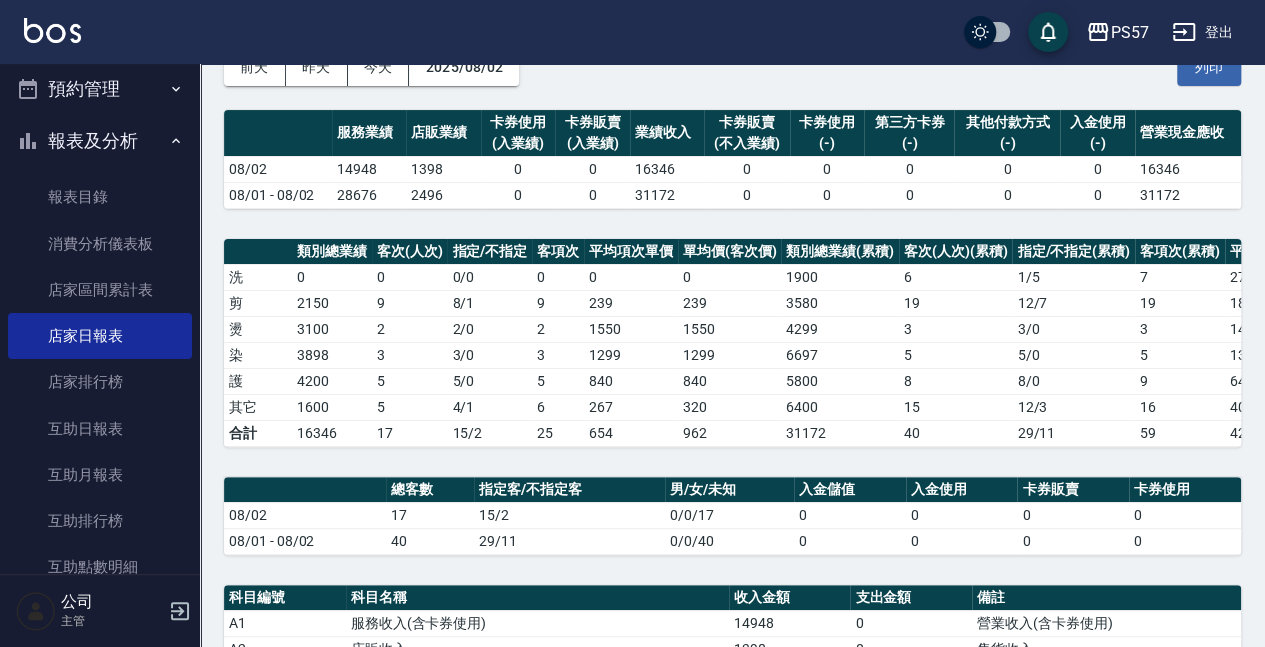 scroll, scrollTop: 0, scrollLeft: 0, axis: both 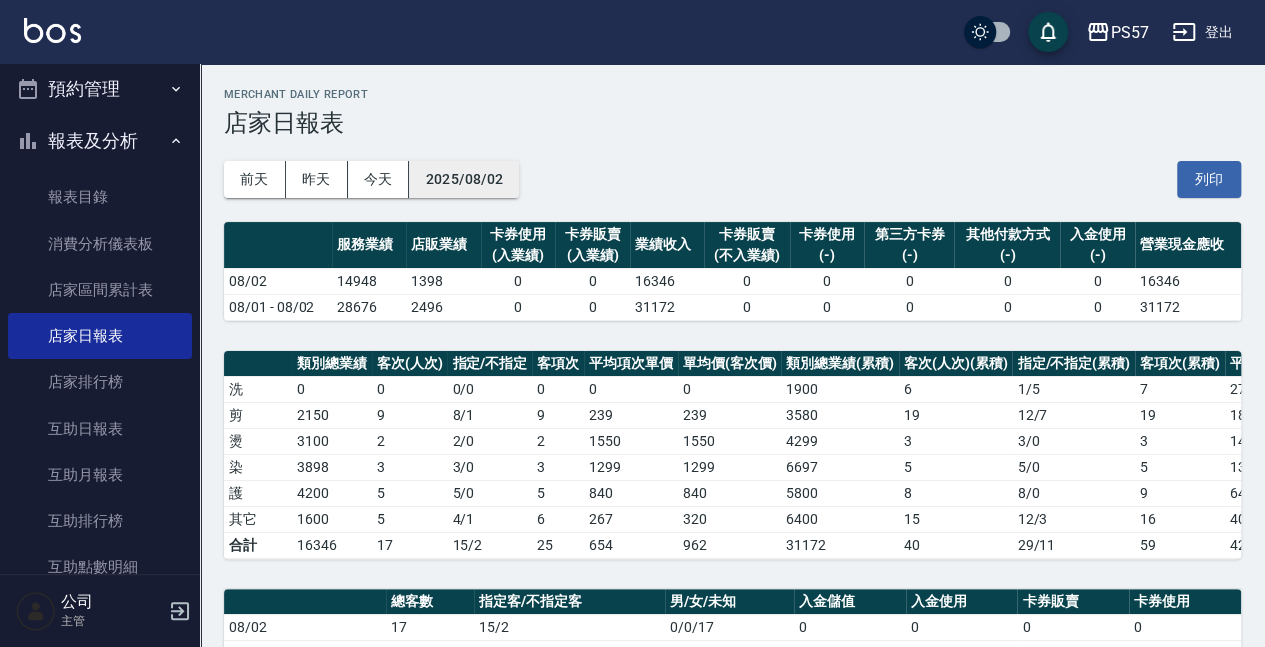 click on "2025/08/02" at bounding box center [464, 179] 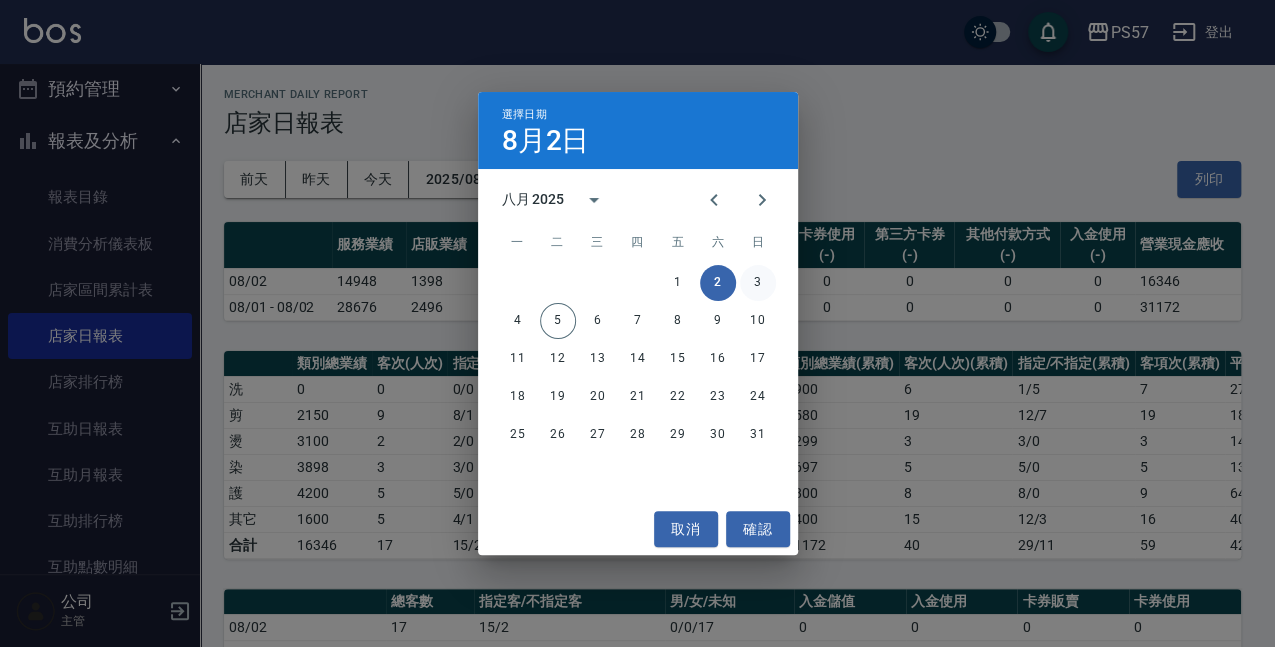 click on "3" at bounding box center (758, 283) 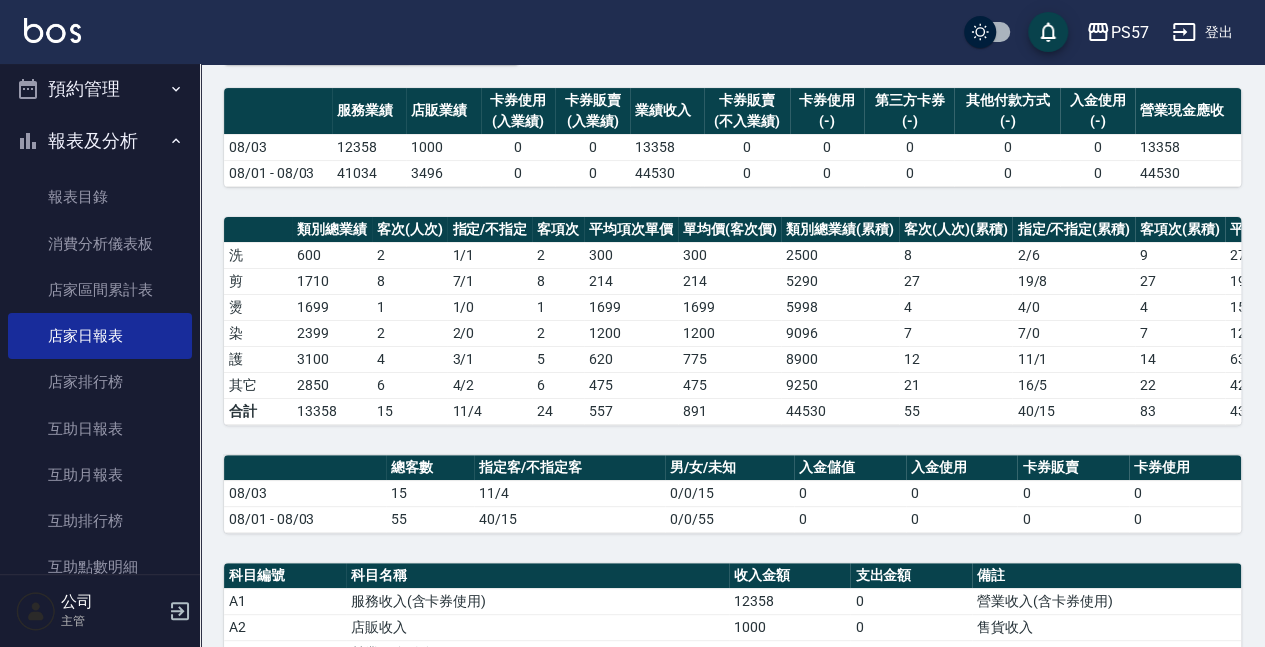 scroll, scrollTop: 0, scrollLeft: 0, axis: both 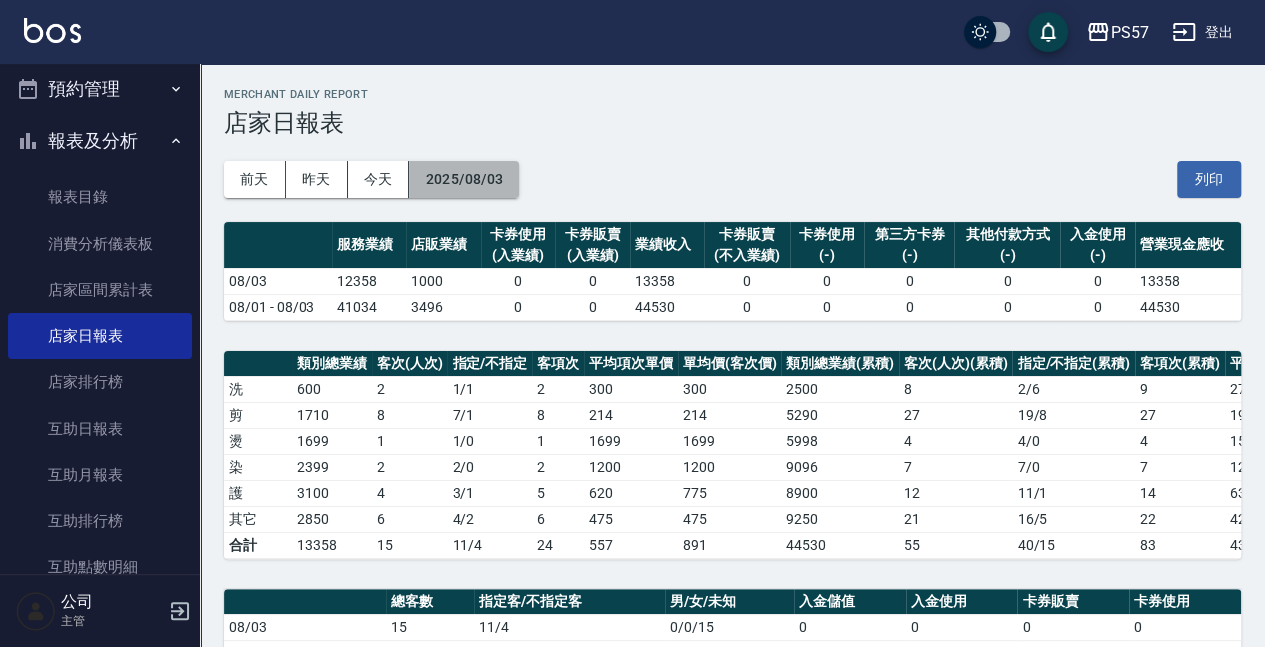 click on "2025/08/03" at bounding box center [464, 179] 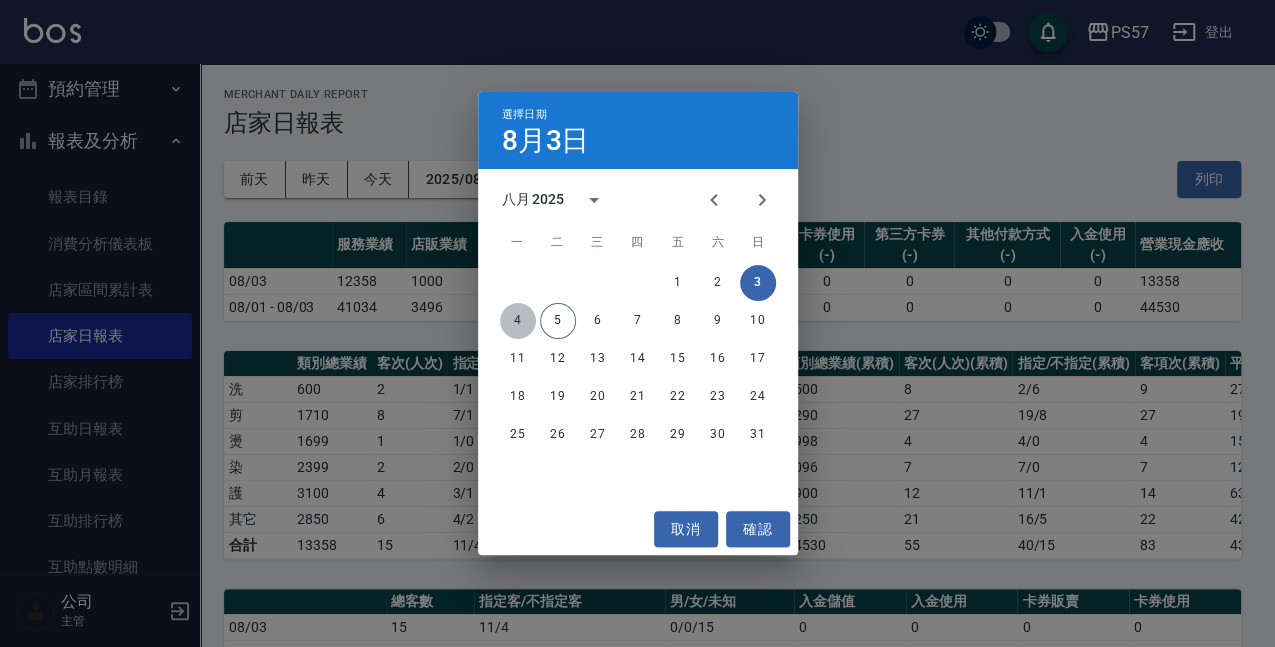 click on "4" at bounding box center (518, 321) 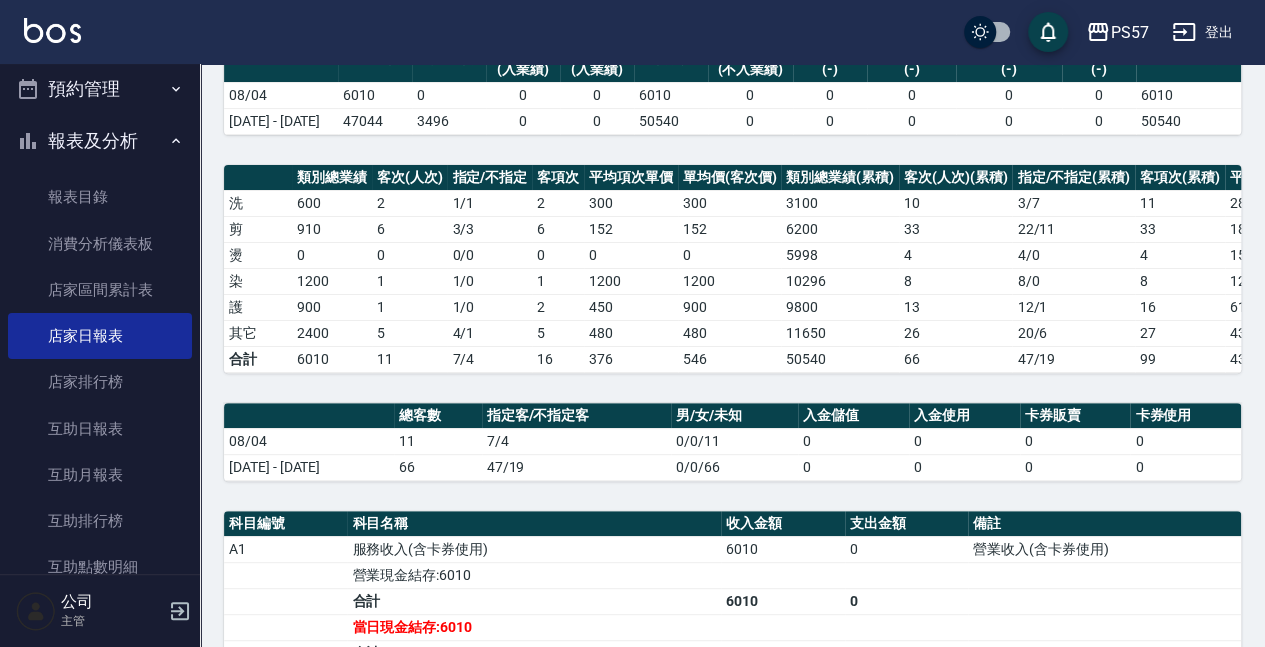 scroll, scrollTop: 0, scrollLeft: 0, axis: both 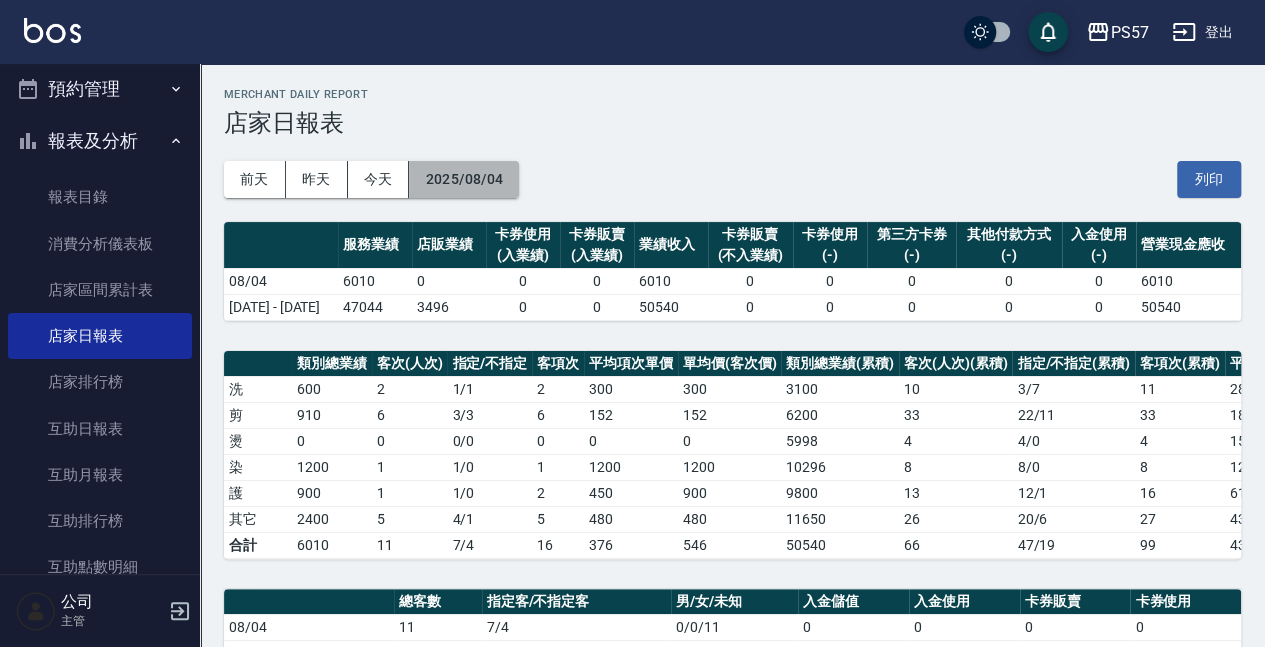 click on "2025/08/04" at bounding box center [464, 179] 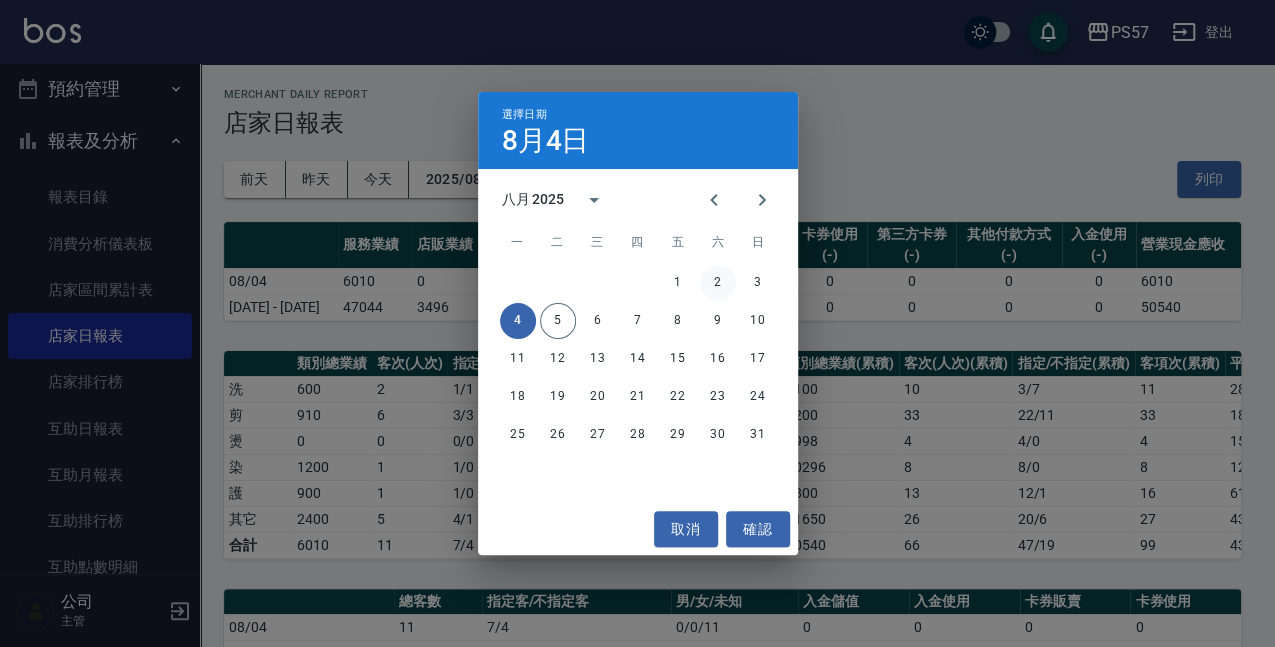 click on "2" at bounding box center (718, 283) 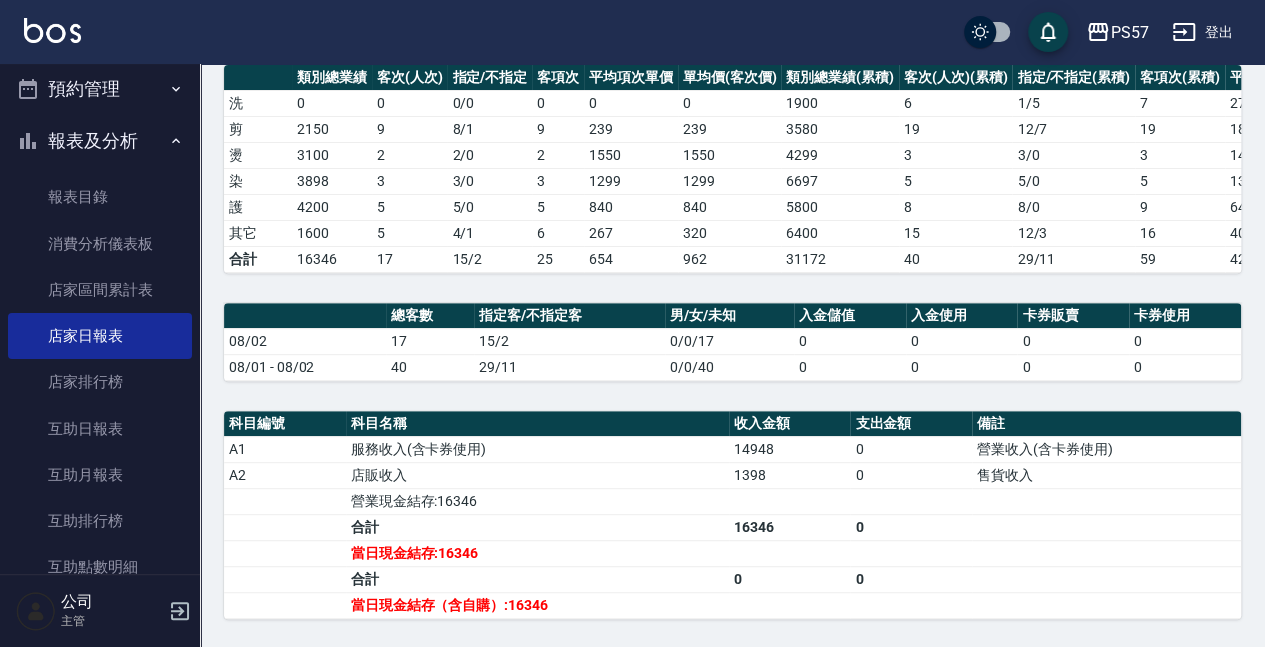 scroll, scrollTop: 0, scrollLeft: 0, axis: both 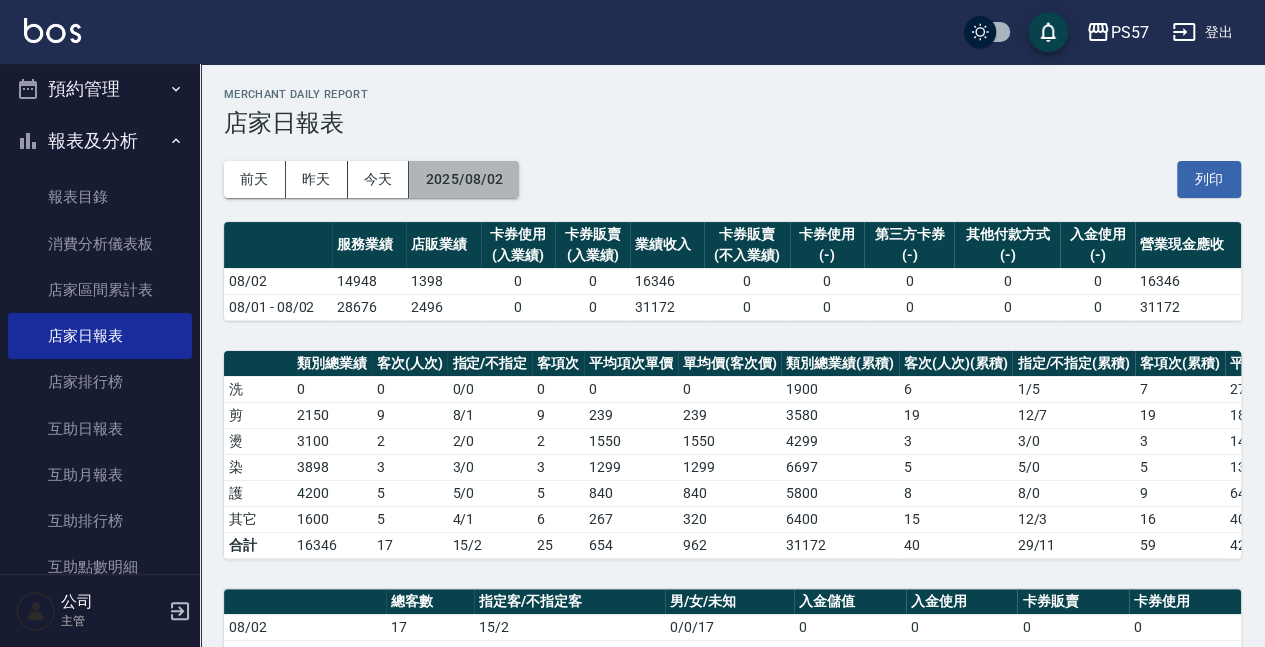 click on "2025/08/02" at bounding box center (464, 179) 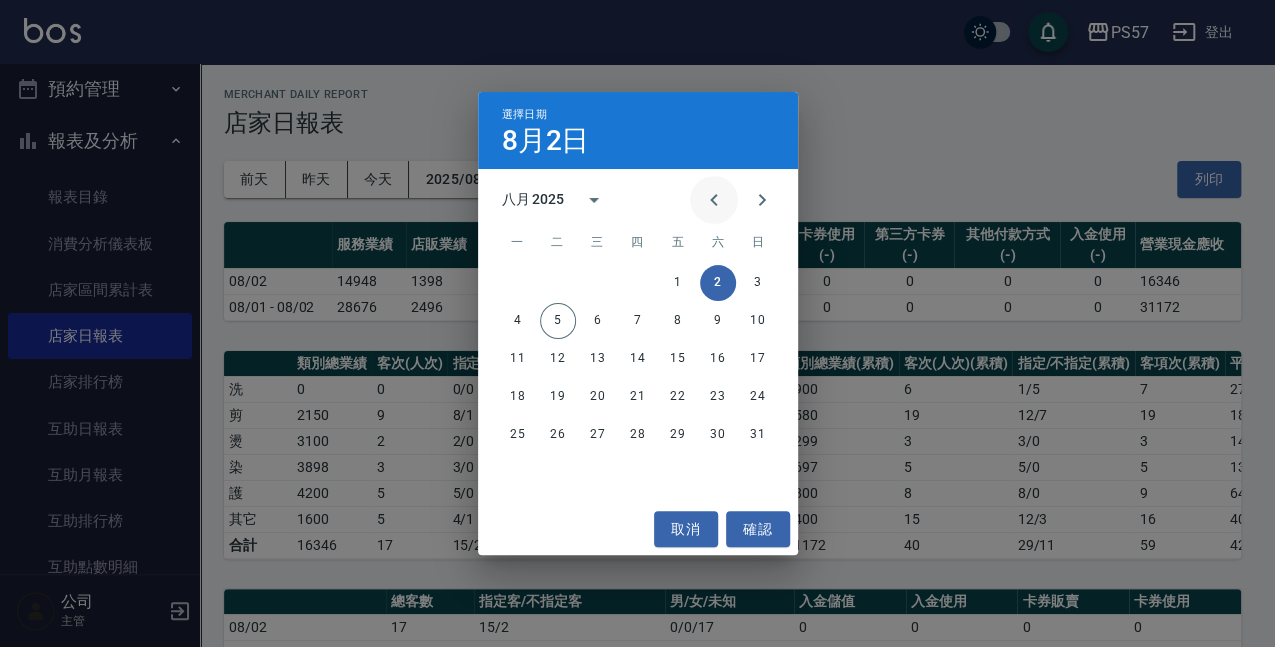click 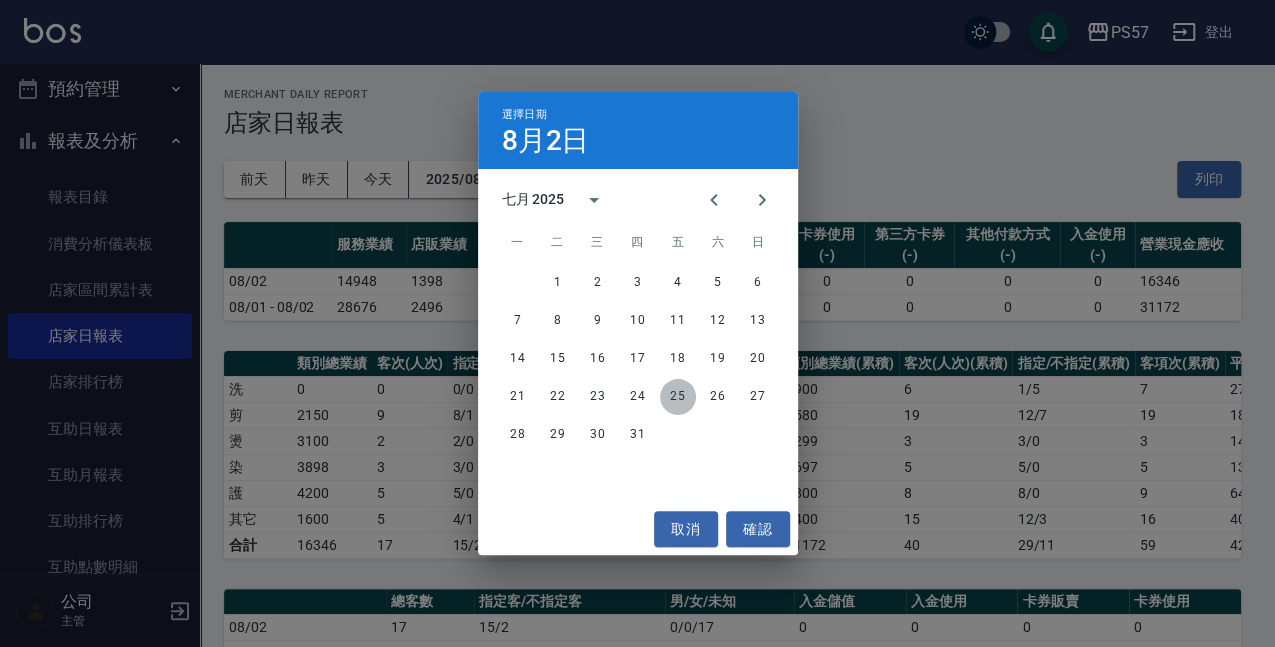 click on "25" at bounding box center (678, 397) 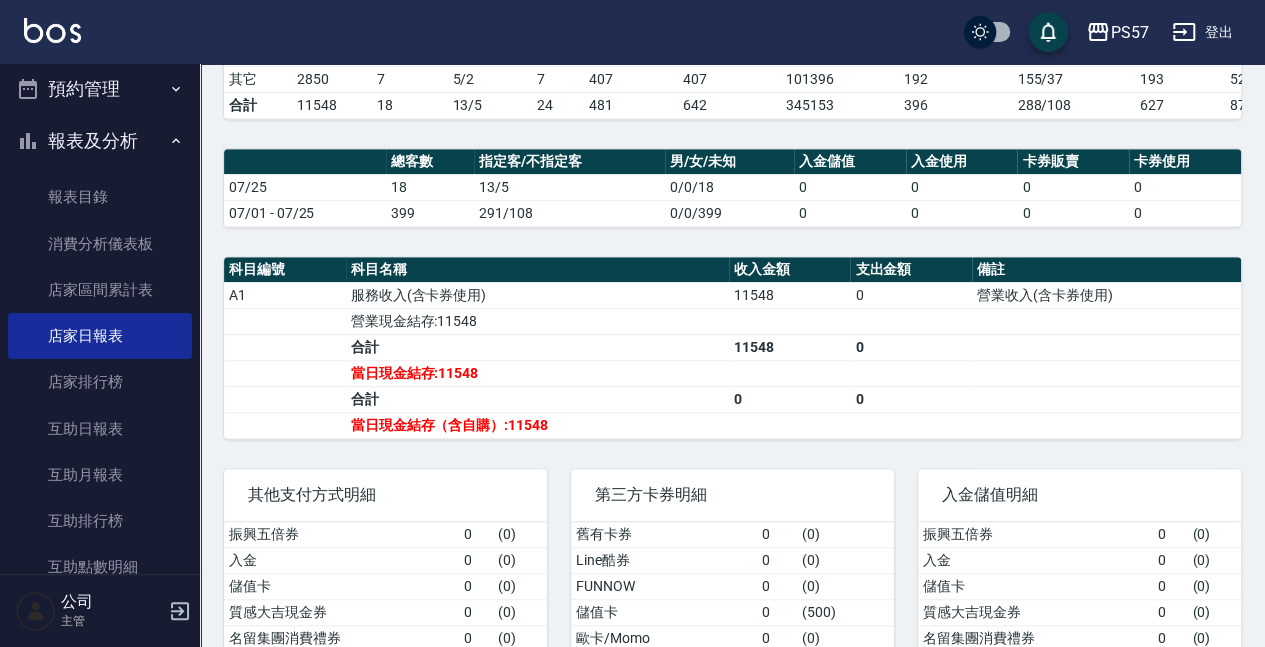 scroll, scrollTop: 519, scrollLeft: 0, axis: vertical 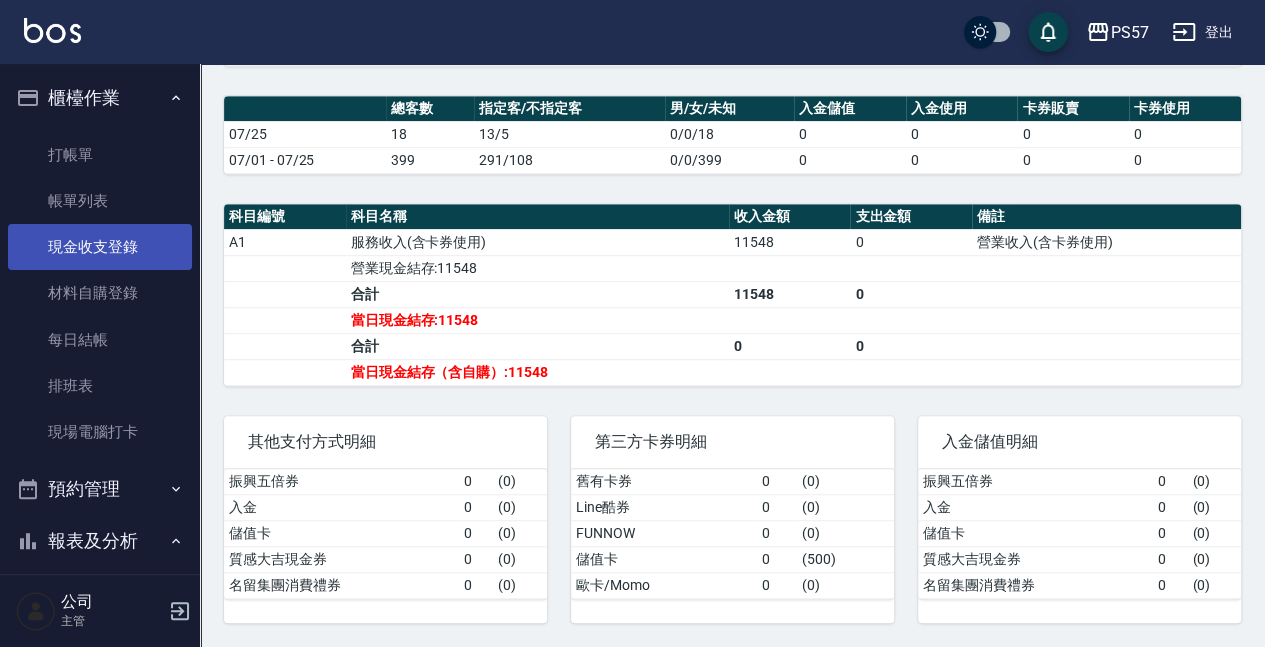 click on "現金收支登錄" at bounding box center [100, 247] 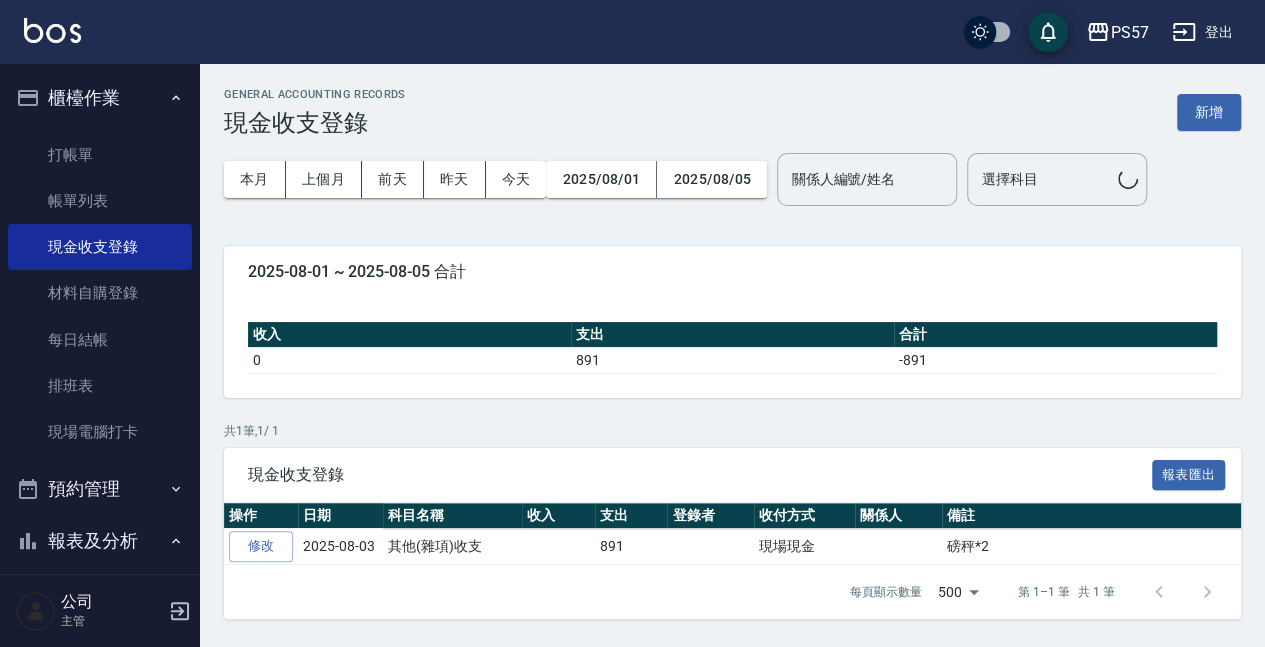 scroll, scrollTop: 0, scrollLeft: 0, axis: both 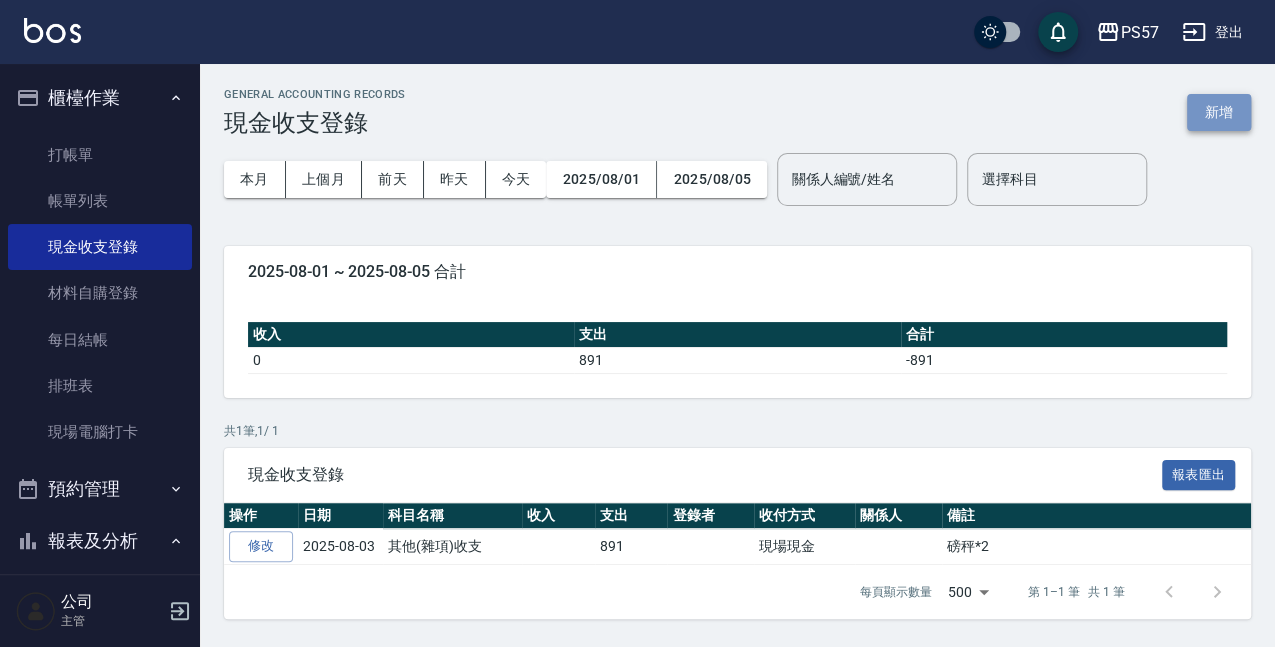 click on "新增" at bounding box center [1219, 112] 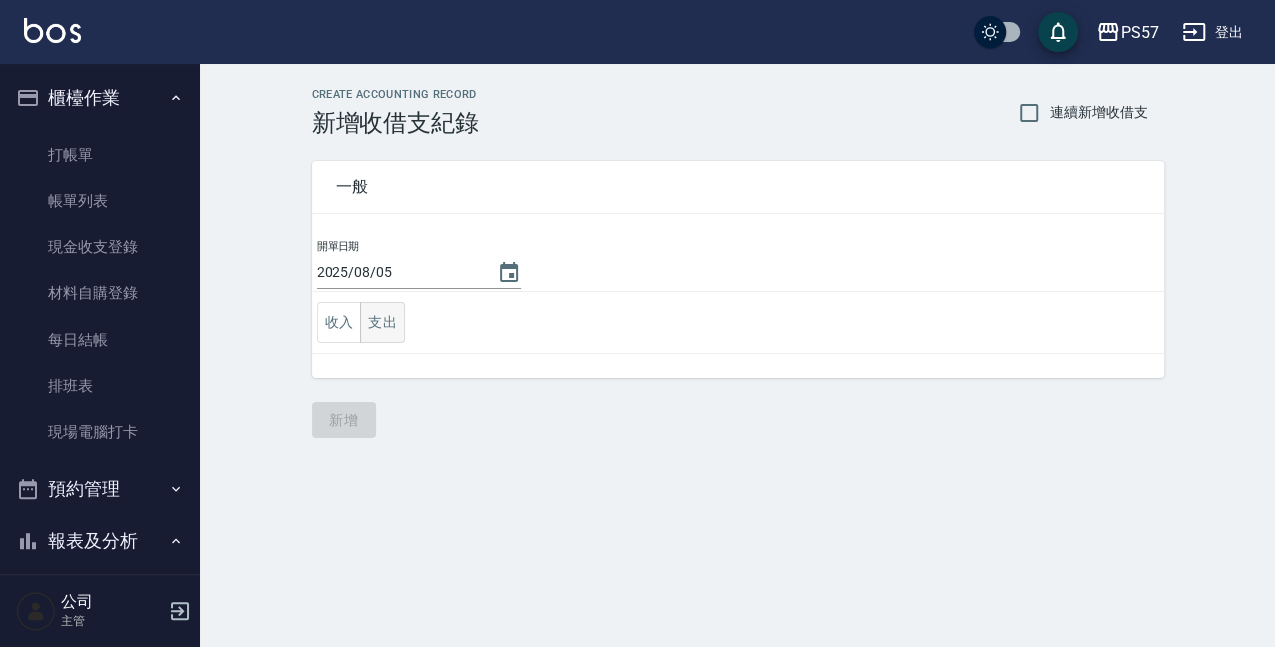 click on "支出" at bounding box center [382, 322] 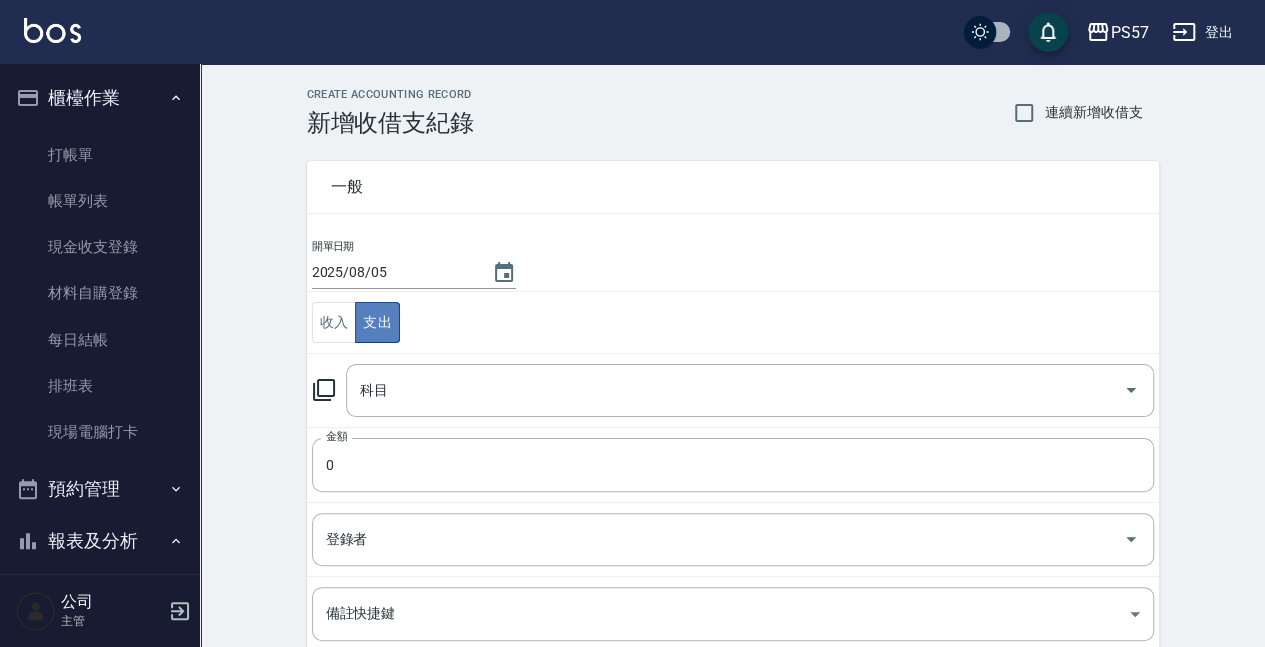 click on "支出" at bounding box center (377, 322) 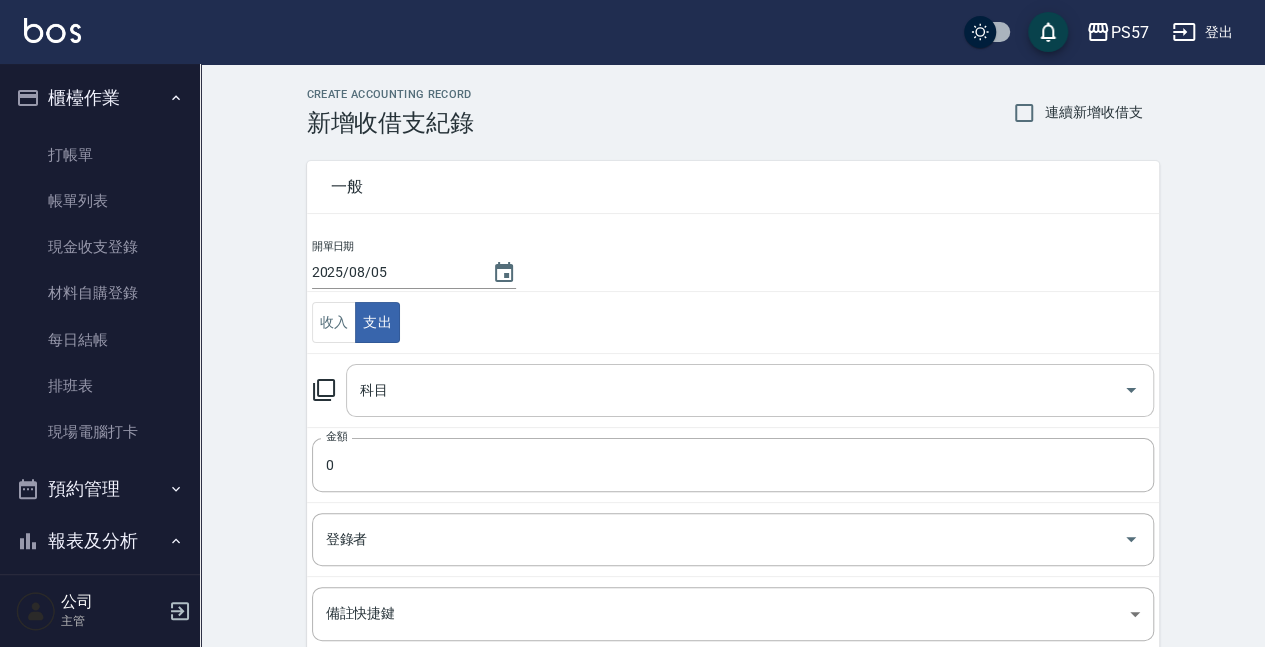drag, startPoint x: 1093, startPoint y: 358, endPoint x: 1084, endPoint y: 371, distance: 15.811388 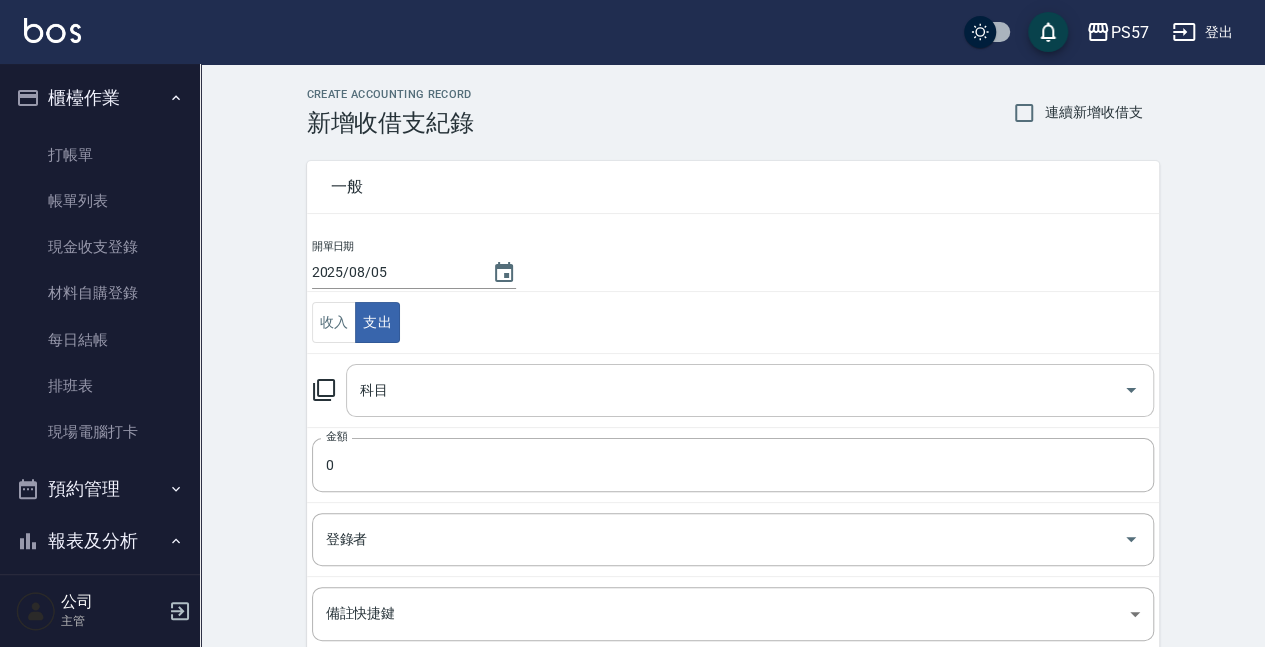 click on "科目 科目" at bounding box center (733, 390) 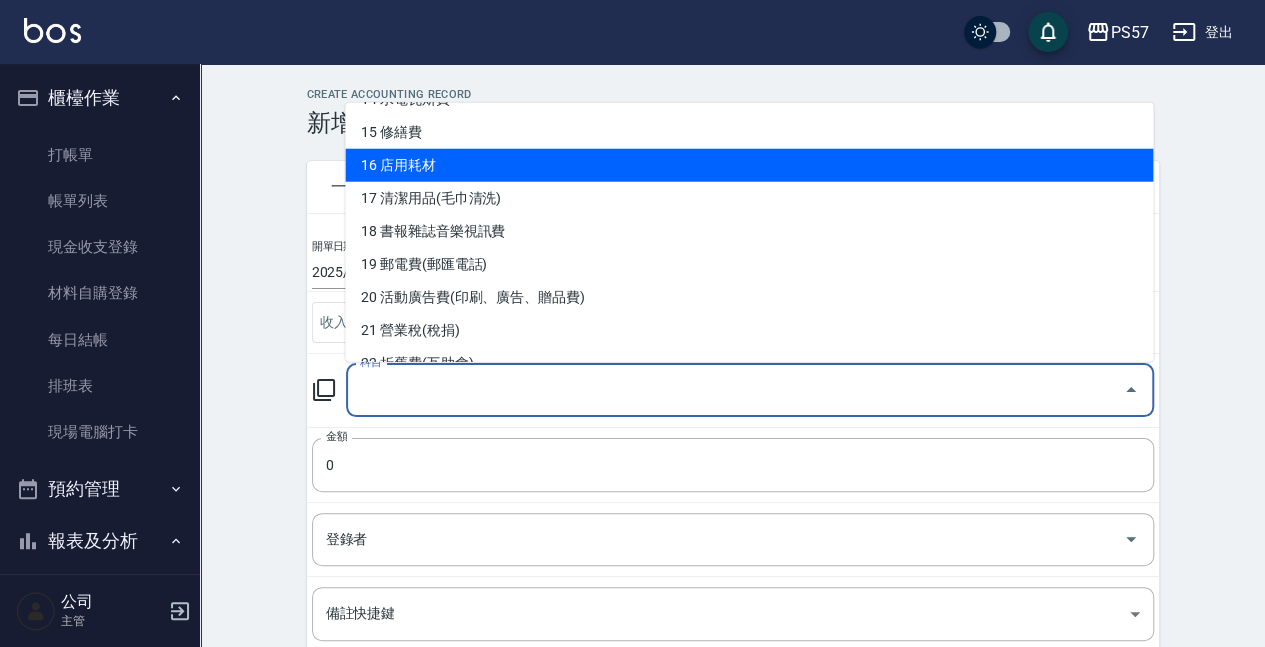 scroll, scrollTop: 533, scrollLeft: 0, axis: vertical 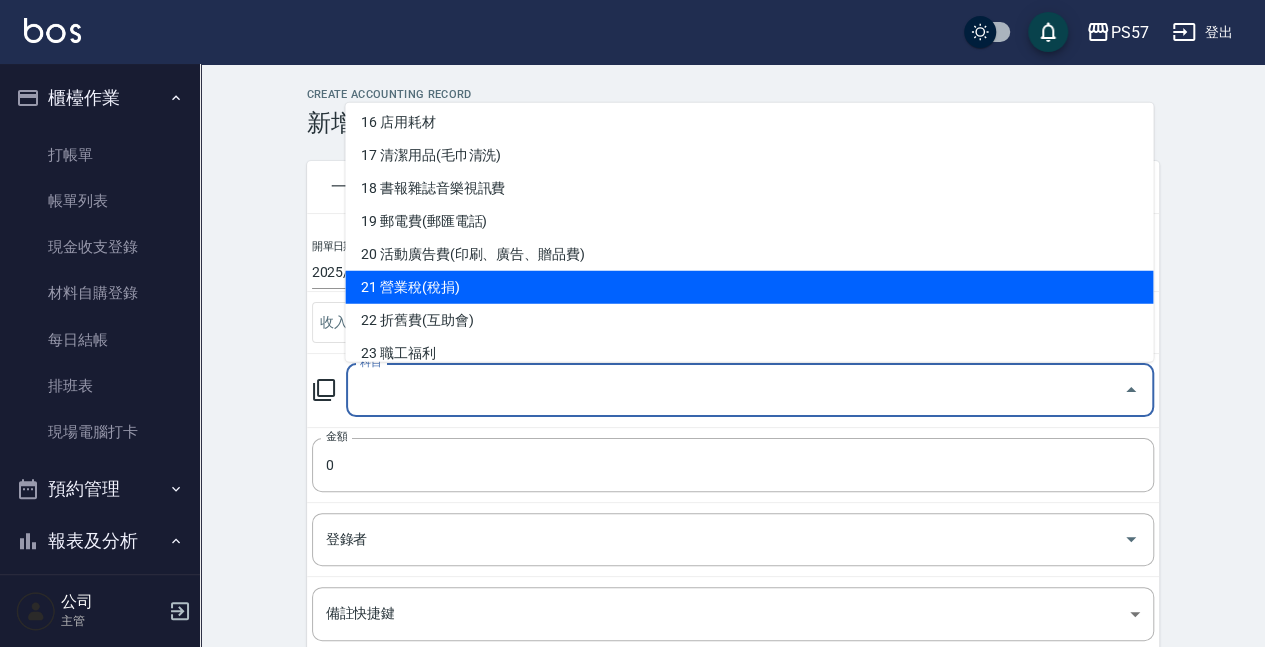 click on "21 營業稅(稅捐)" at bounding box center (749, 287) 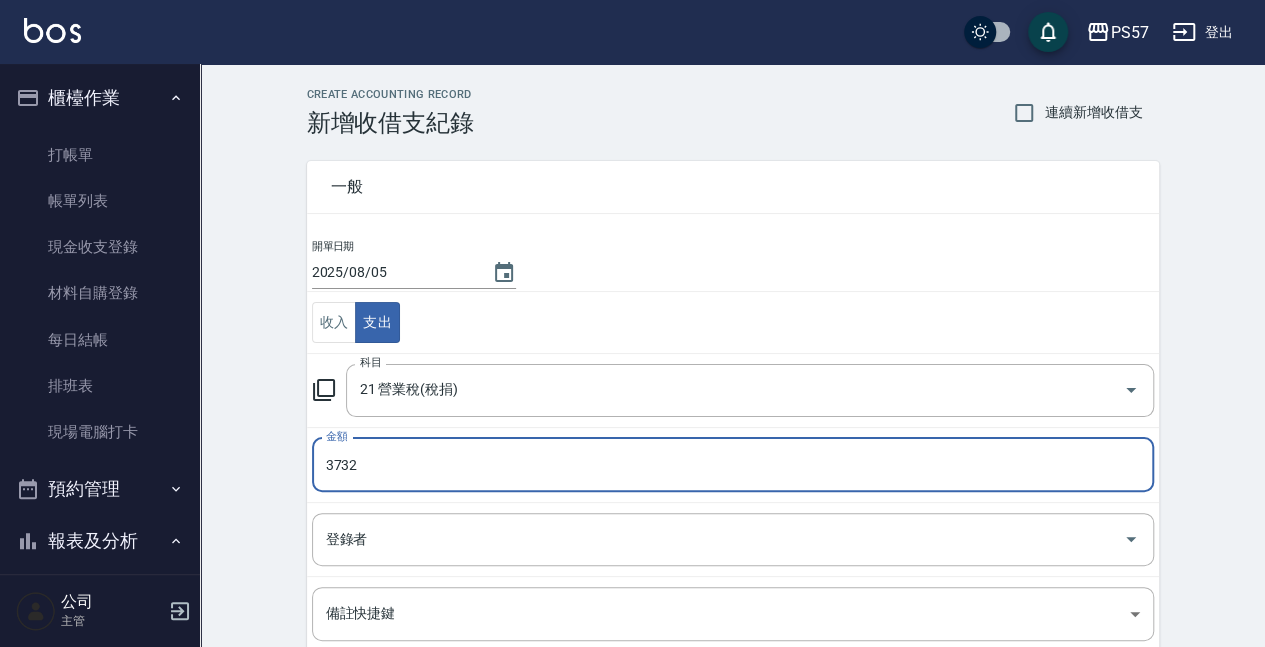 type on "3732" 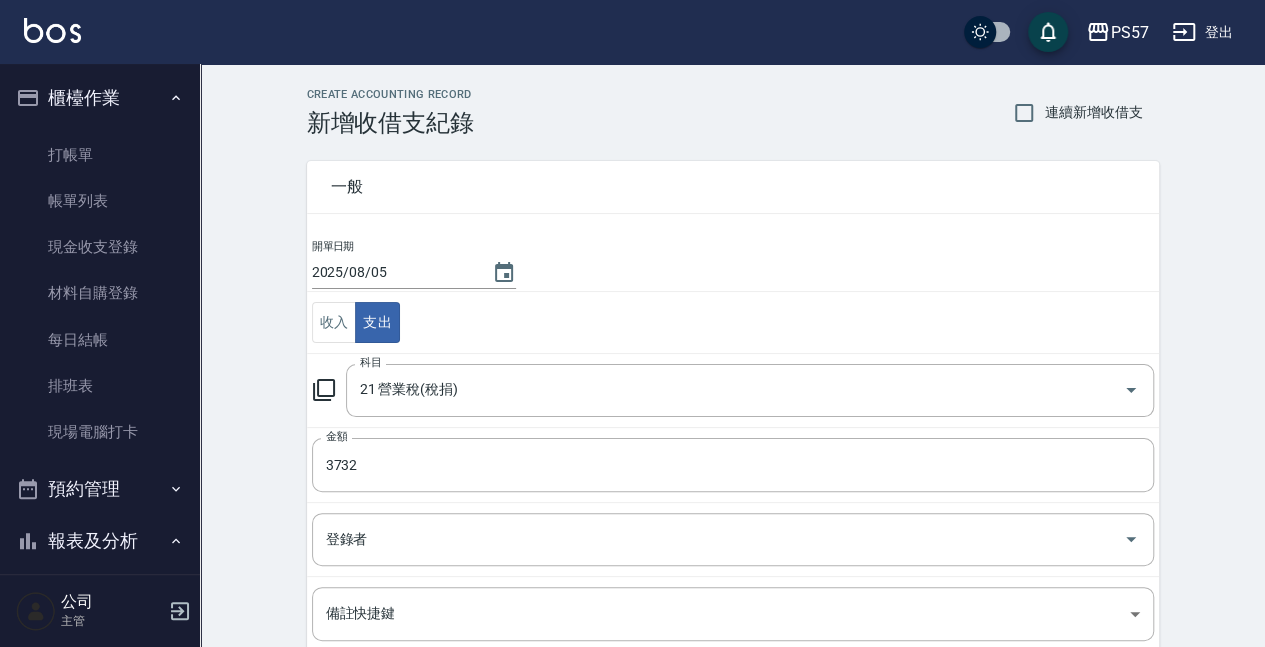 scroll, scrollTop: 232, scrollLeft: 0, axis: vertical 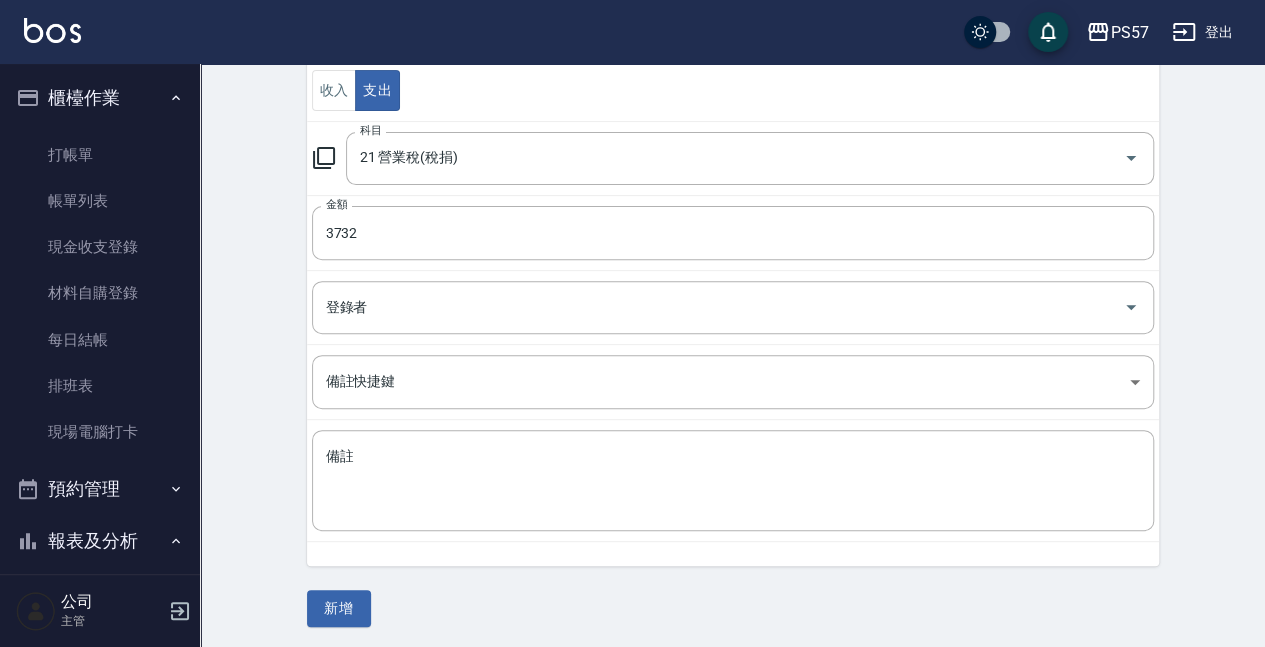 click on "CREATE ACCOUNTING RECORD 新增收借支紀錄 連續新增收借支 一般 開單日期 [DATE] 收入 支出 科目 21 營業稅(稅捐) 科目 金額 3732 金額 登錄者 登錄者 備註快捷鍵 ​ 備註快捷鍵 備註 x 備註 新增" at bounding box center (733, 241) 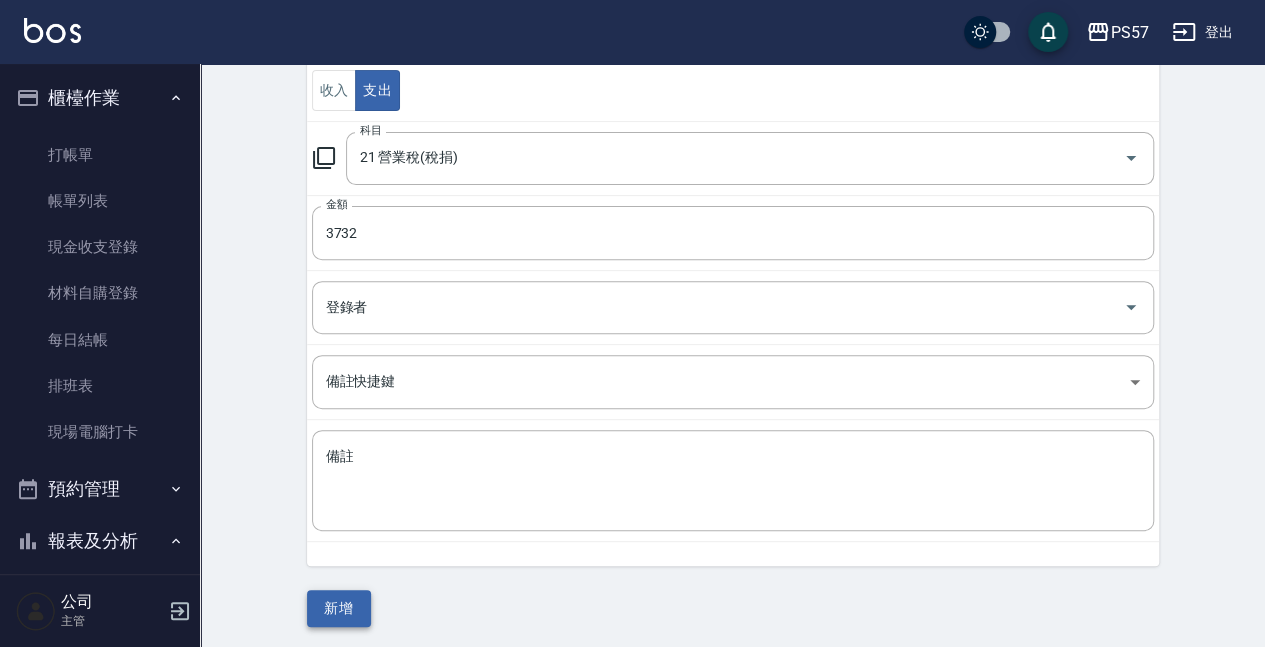 click on "新增" at bounding box center [339, 608] 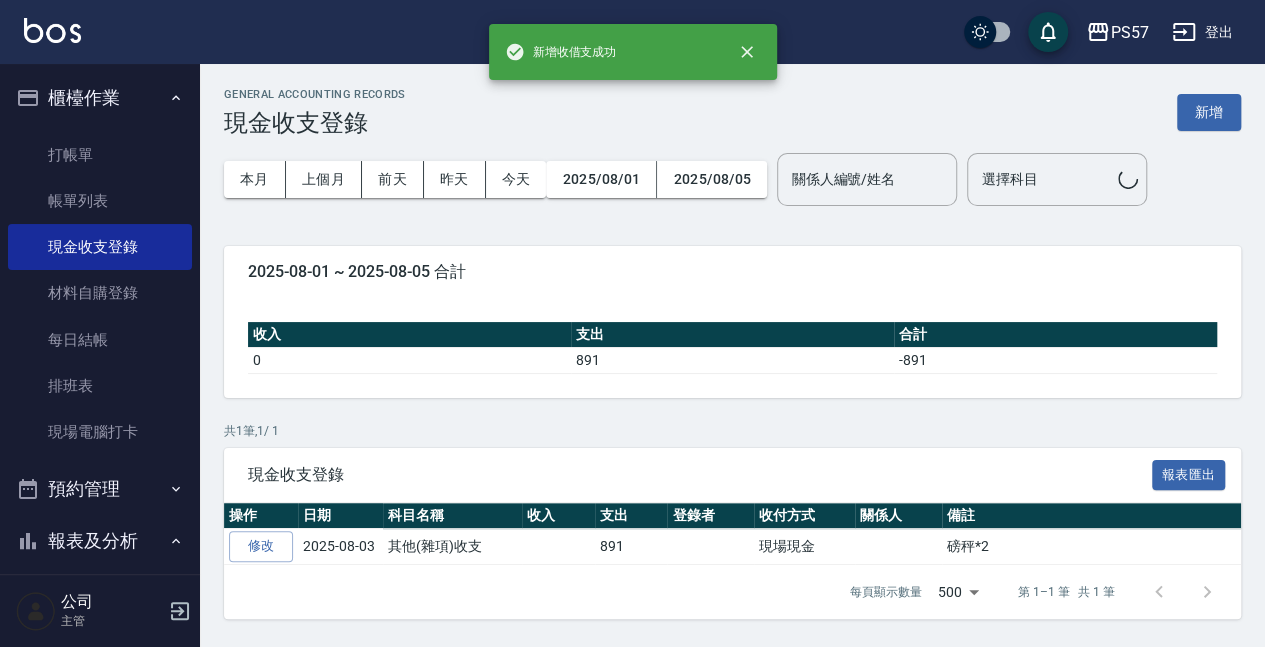 scroll, scrollTop: 0, scrollLeft: 0, axis: both 